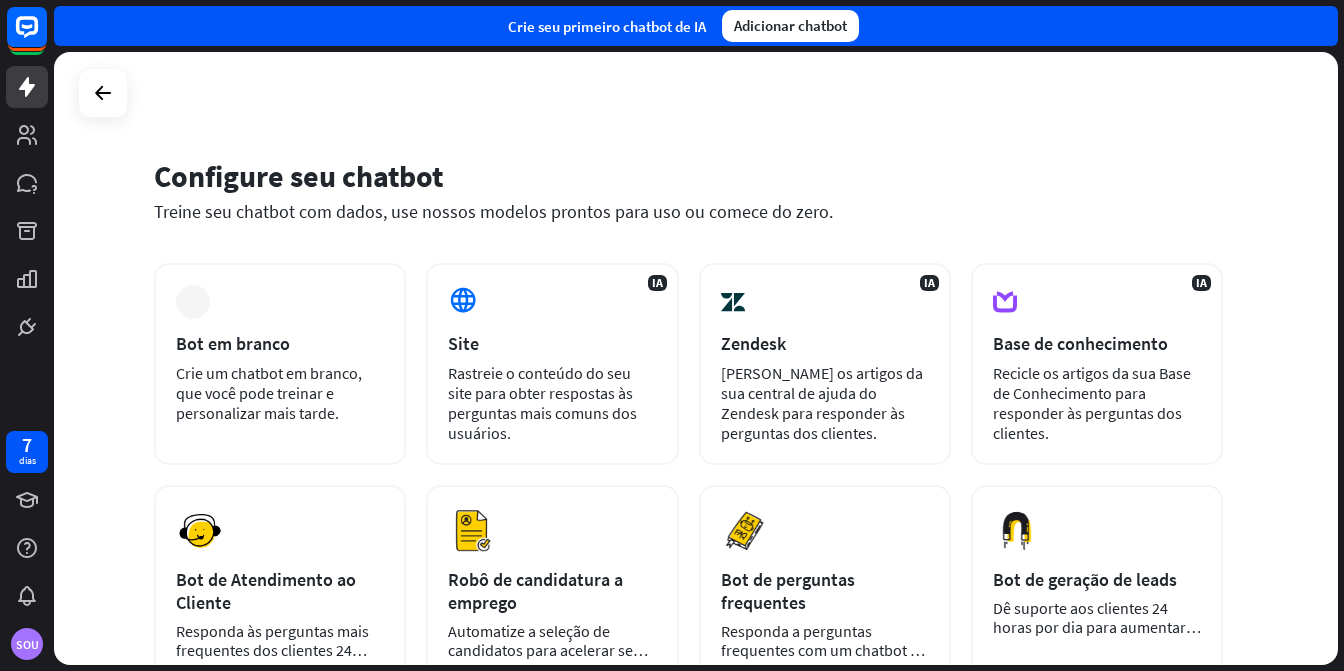 scroll, scrollTop: 0, scrollLeft: 0, axis: both 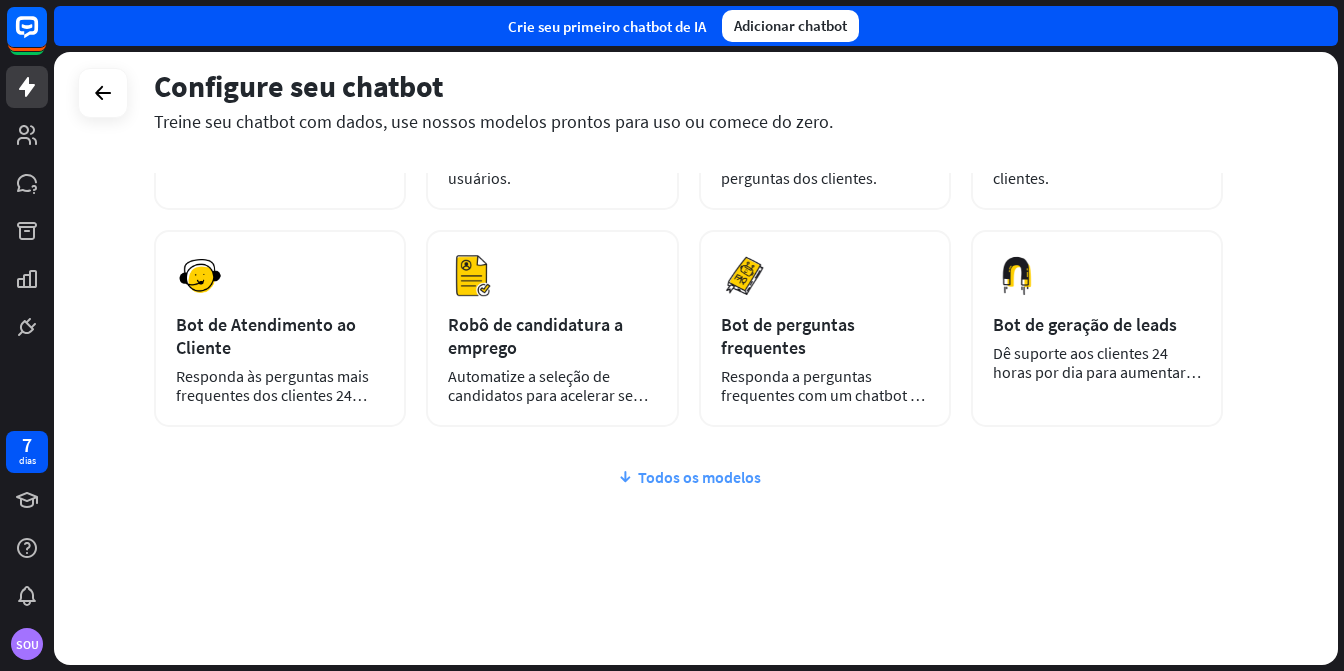 click on "Todos os modelos" at bounding box center (699, 477) 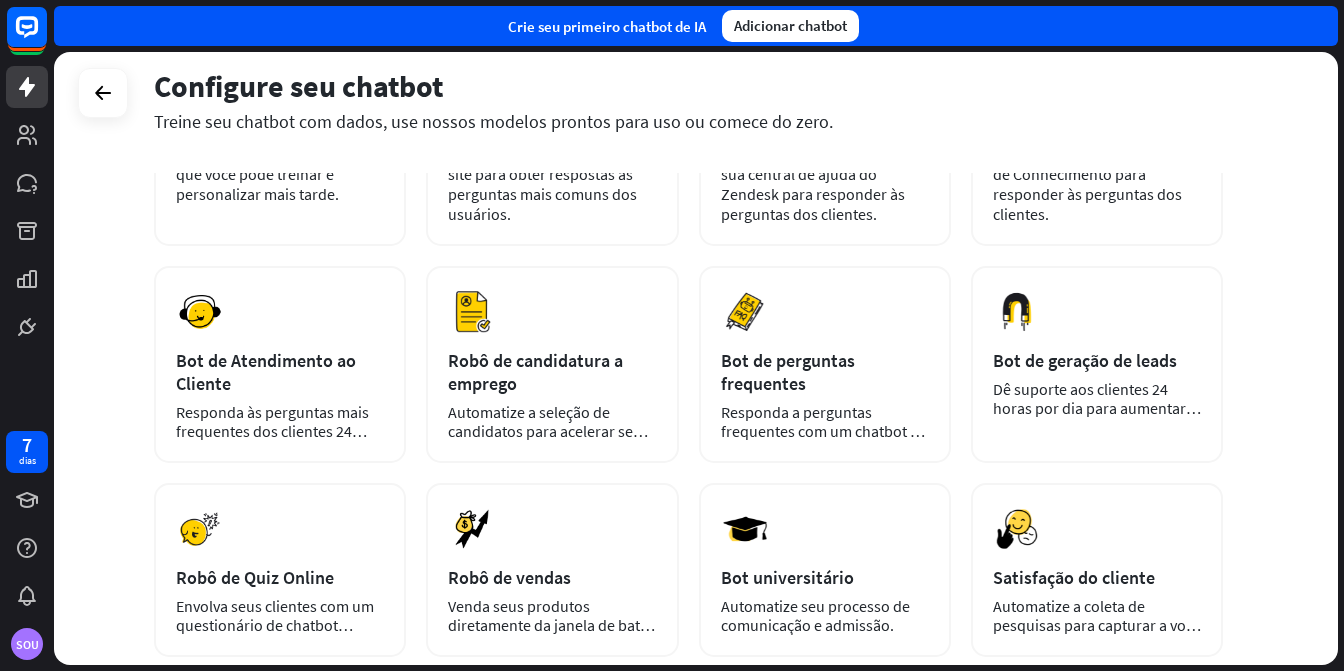 scroll, scrollTop: 0, scrollLeft: 0, axis: both 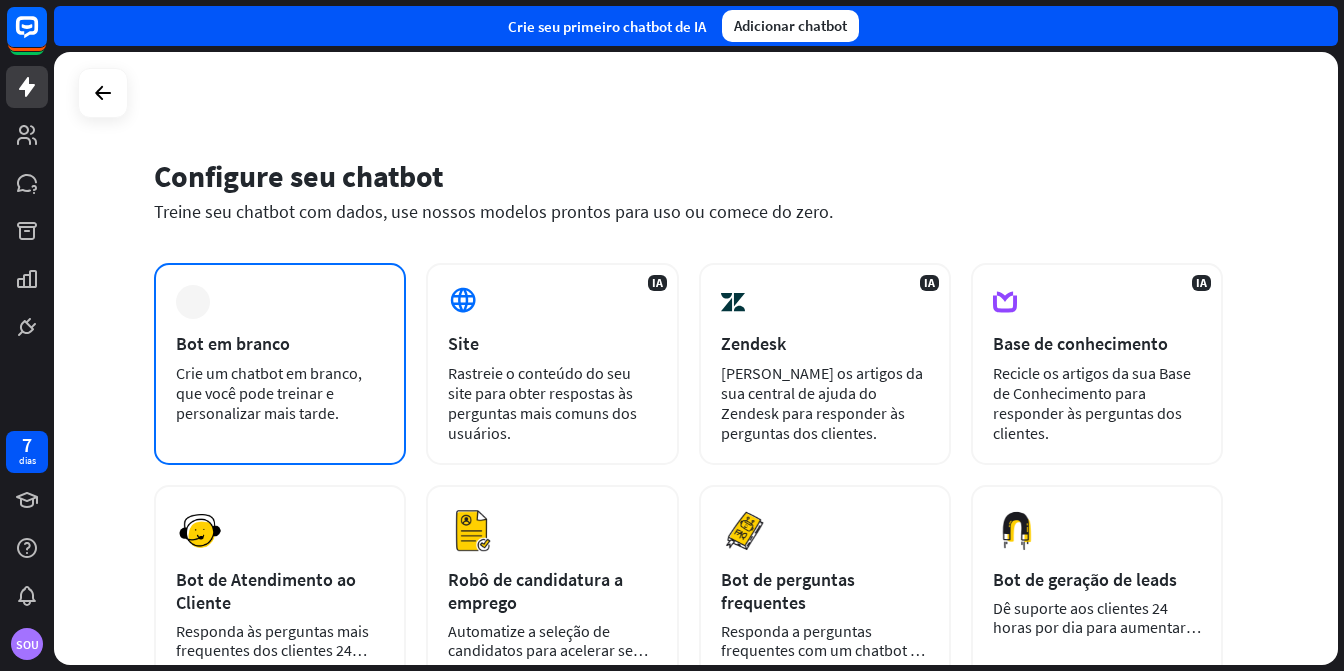 click on "Crie um chatbot em branco, que você pode treinar e personalizar mais tarde." at bounding box center (269, 393) 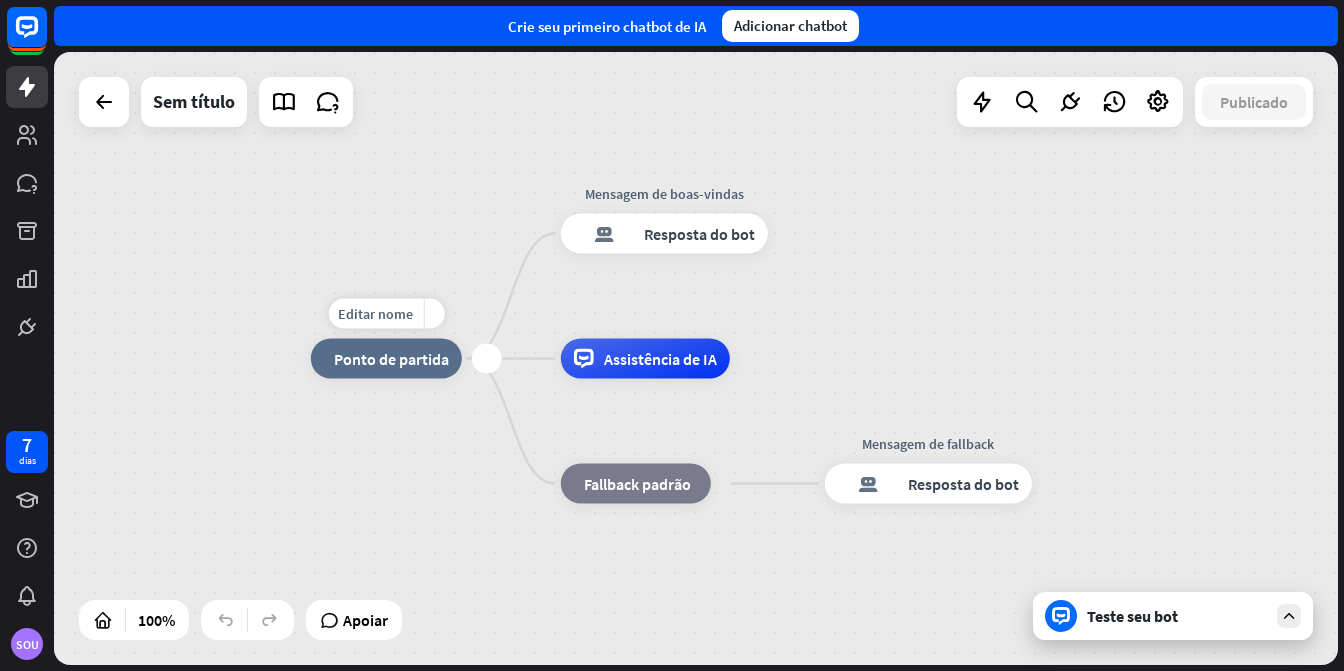 click on "Ponto de partida" at bounding box center [391, 359] 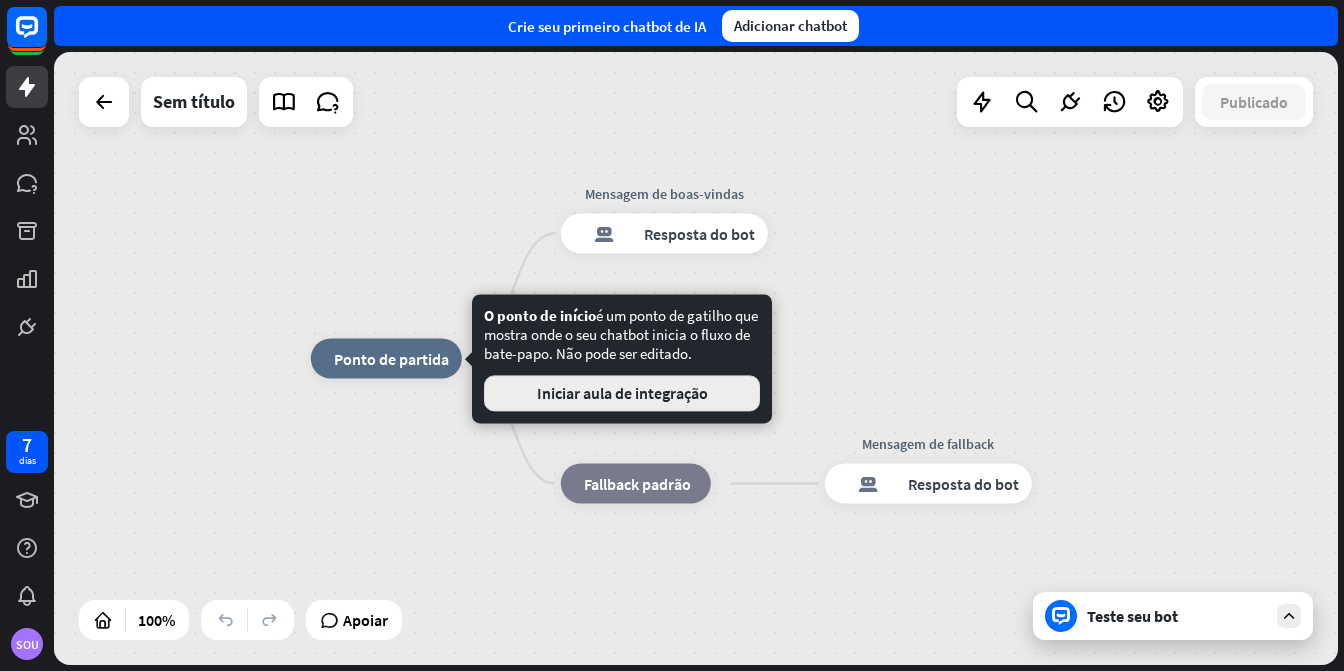 click on "Iniciar aula de integração" at bounding box center [622, 393] 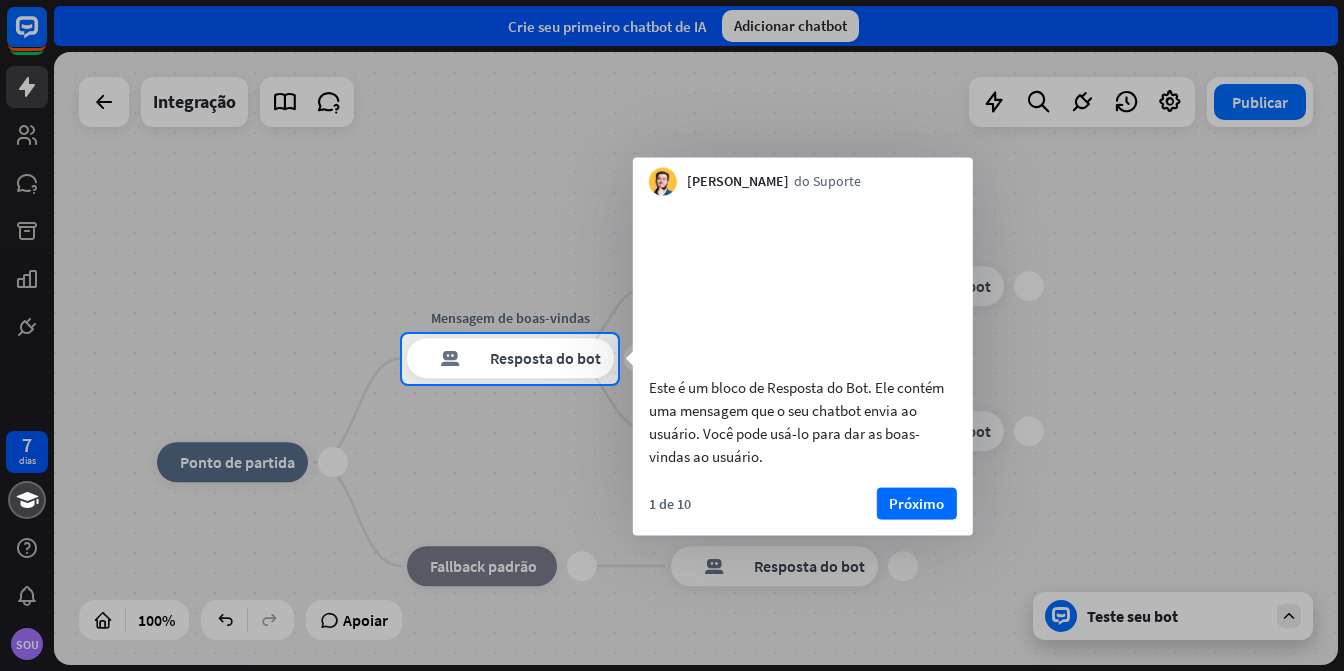 click on "Próximo" at bounding box center (916, 502) 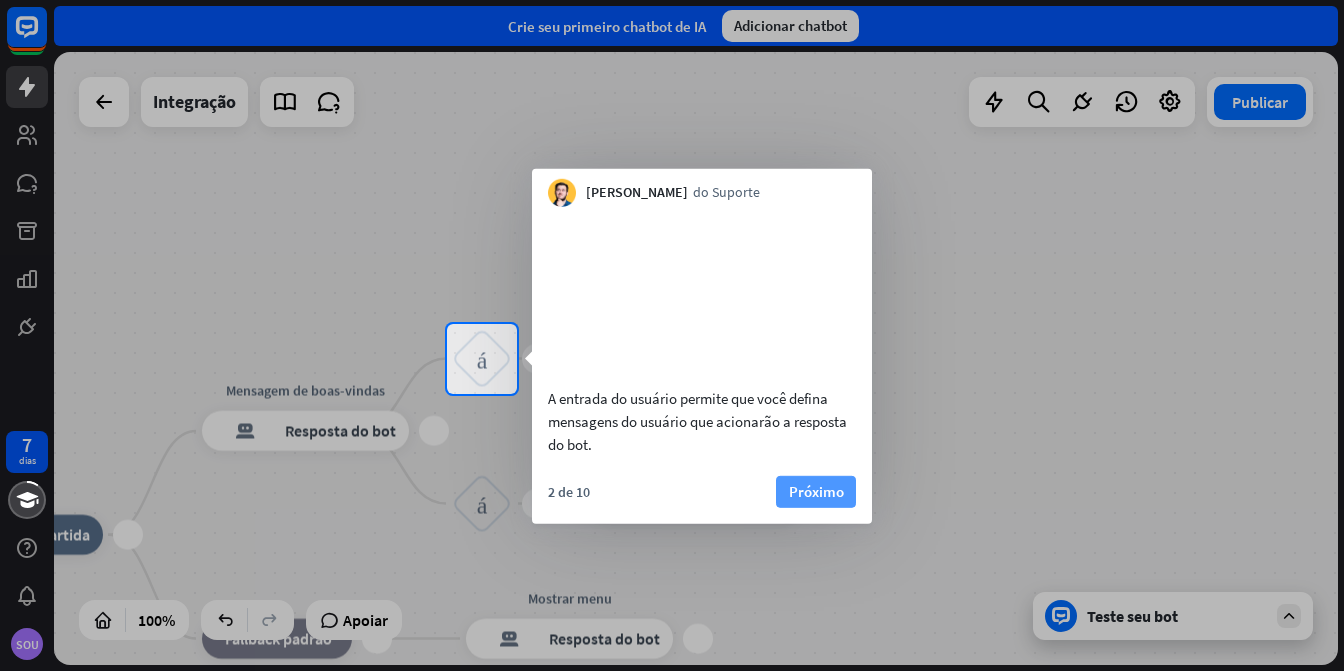 click on "Próximo" at bounding box center [816, 490] 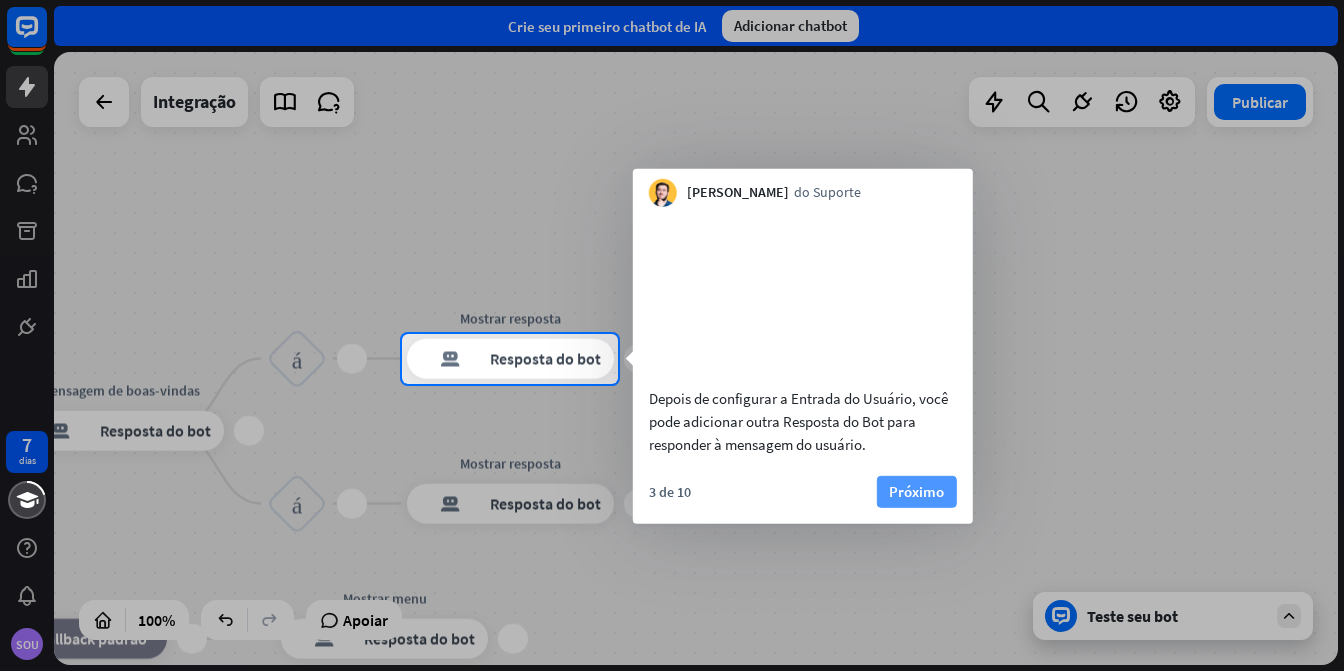 click on "Próximo" at bounding box center [916, 490] 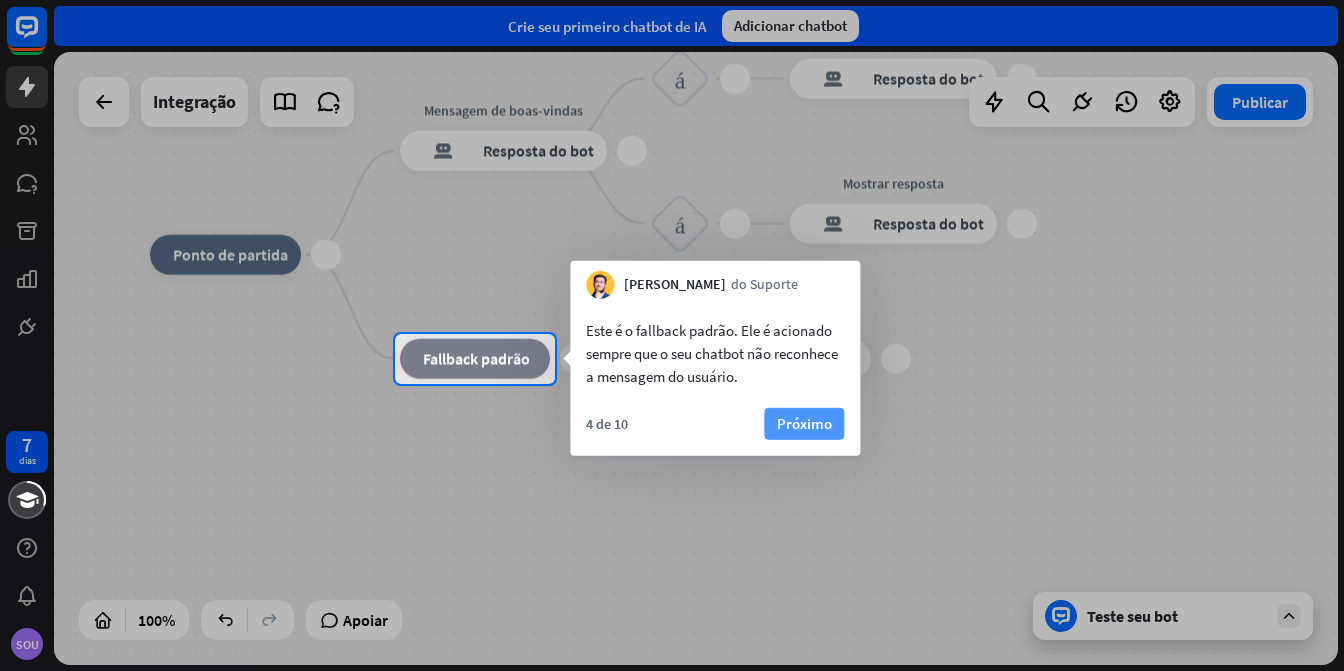 click on "Próximo" at bounding box center (804, 423) 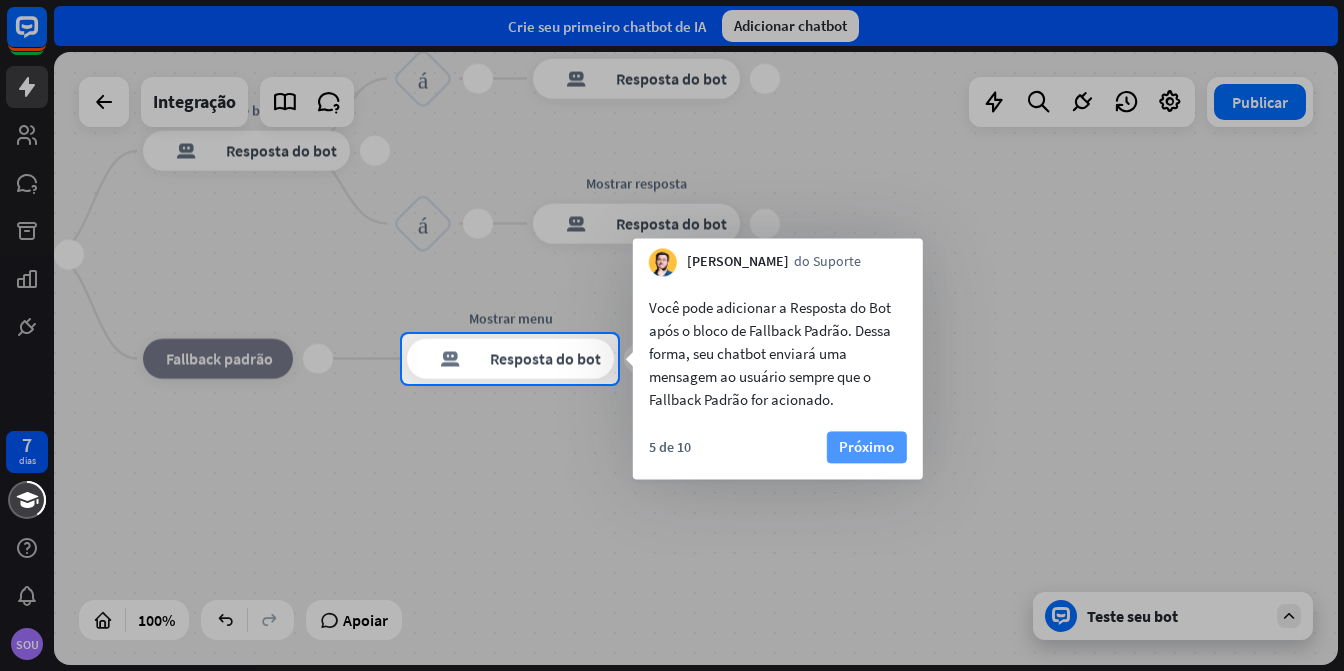 click on "Próximo" at bounding box center (866, 446) 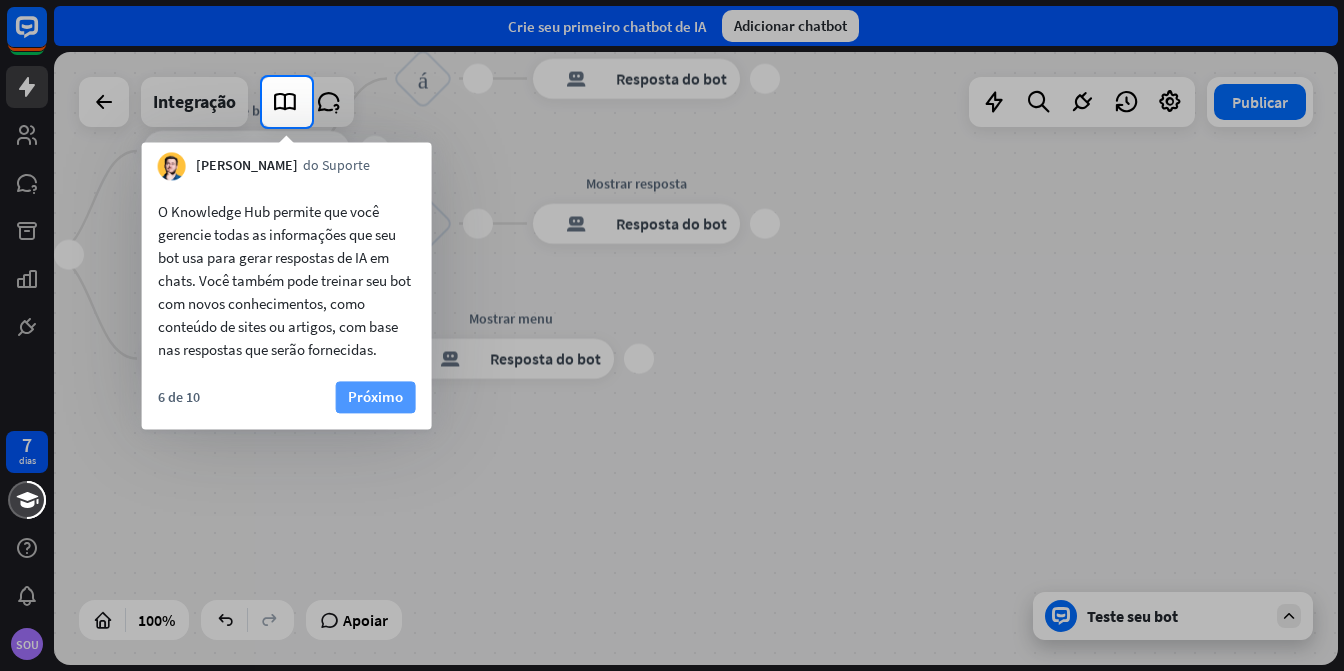 click on "Próximo" at bounding box center (375, 396) 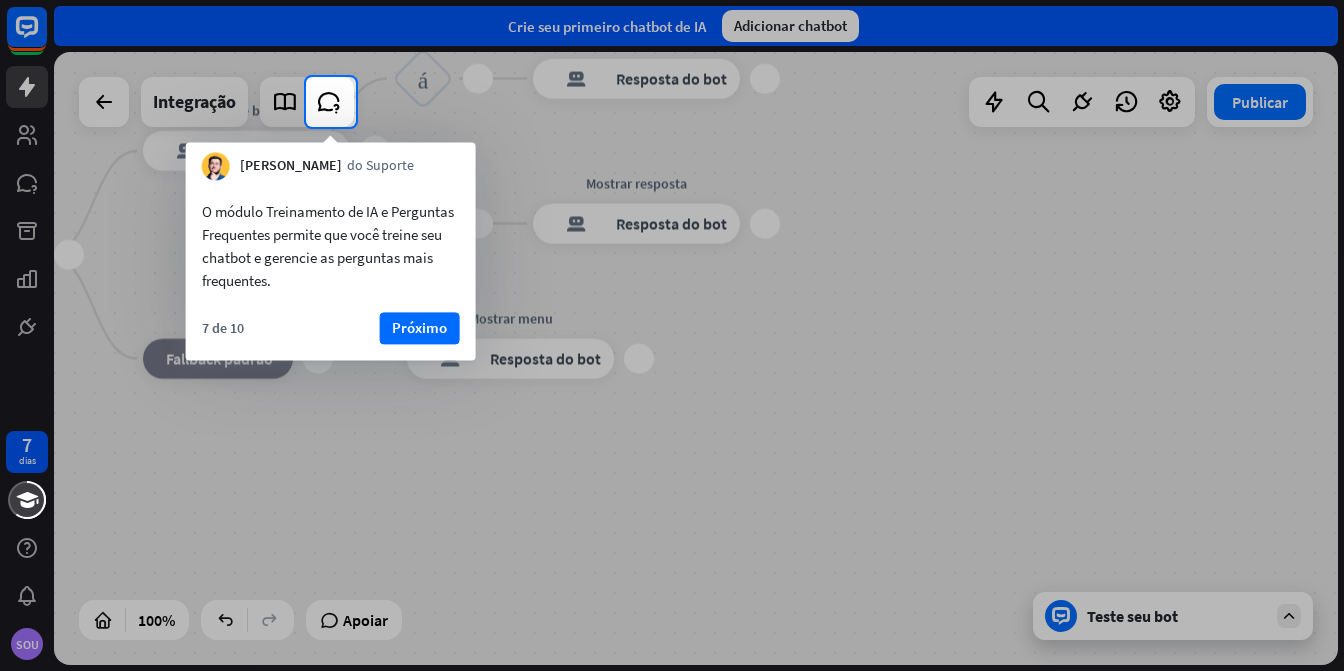 click at bounding box center (153, 102) 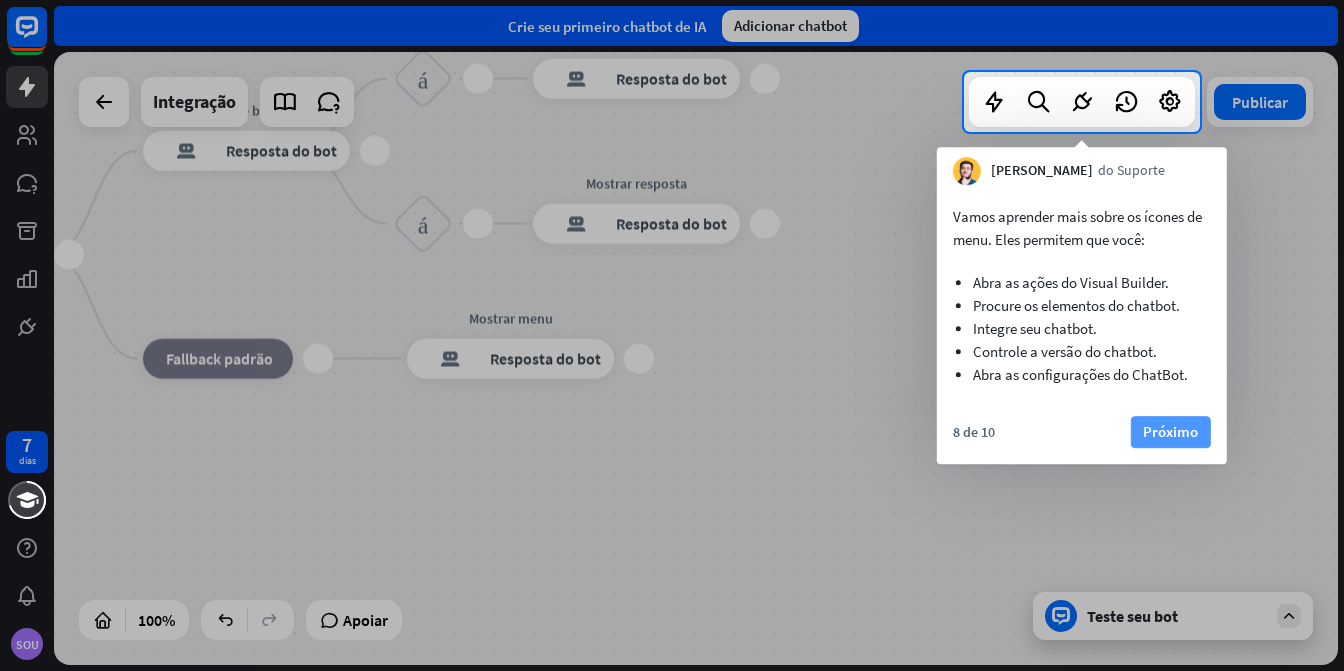 click on "Próximo" at bounding box center [1170, 432] 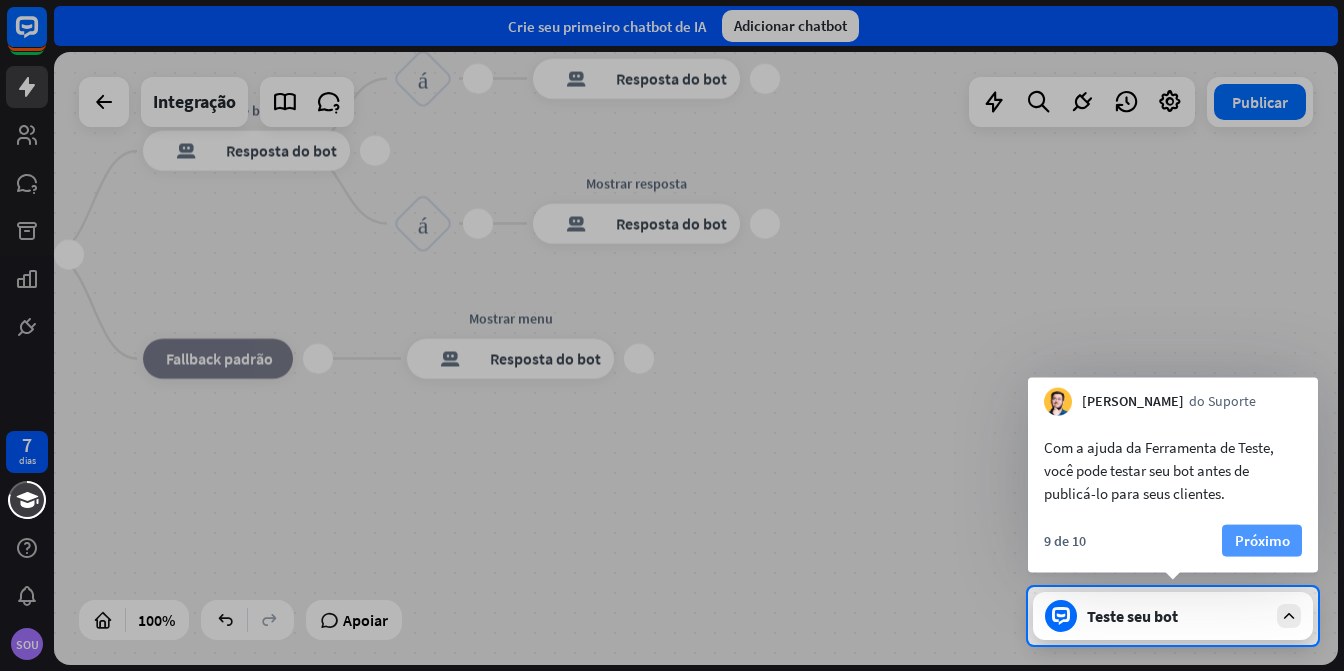 click on "Próximo" at bounding box center [1262, 540] 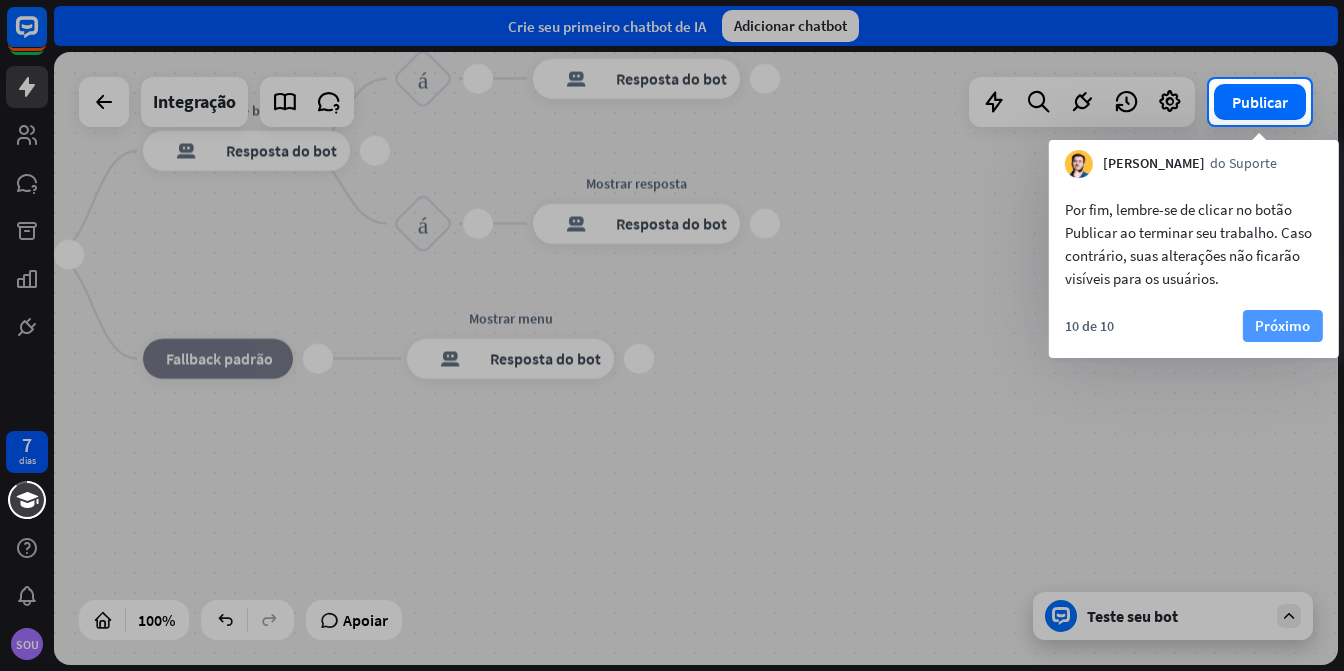 click on "Próximo" at bounding box center [1282, 326] 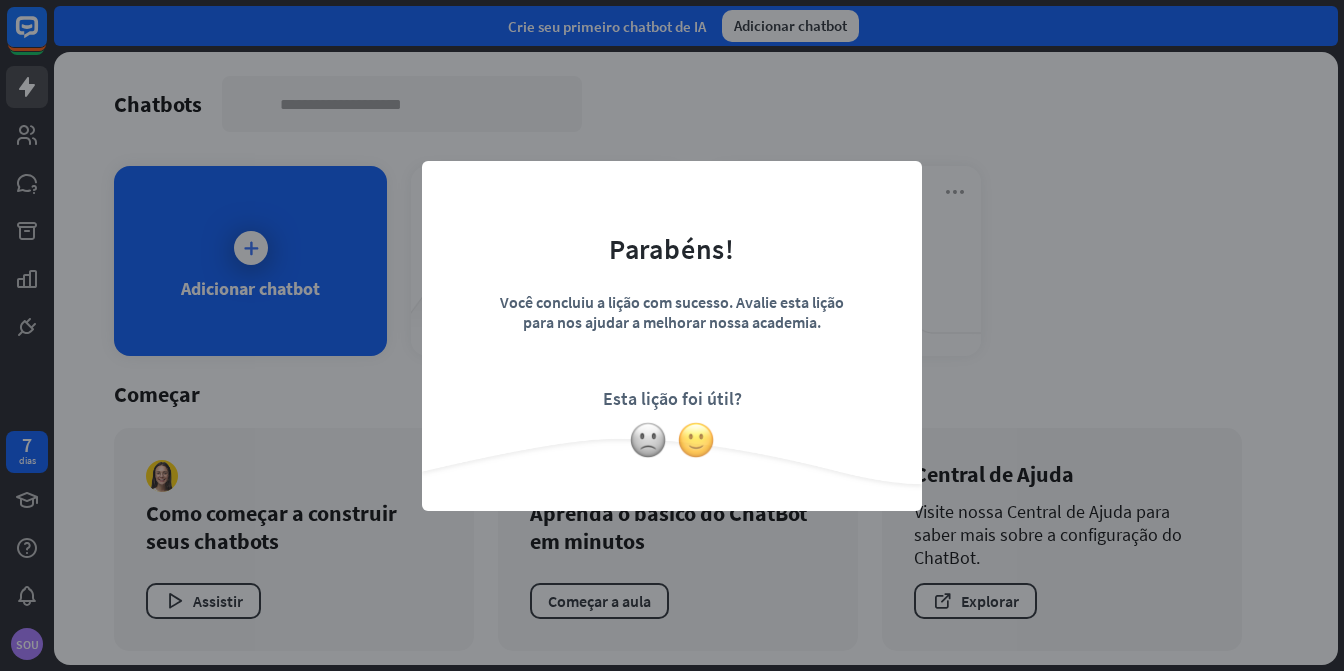 click at bounding box center [696, 440] 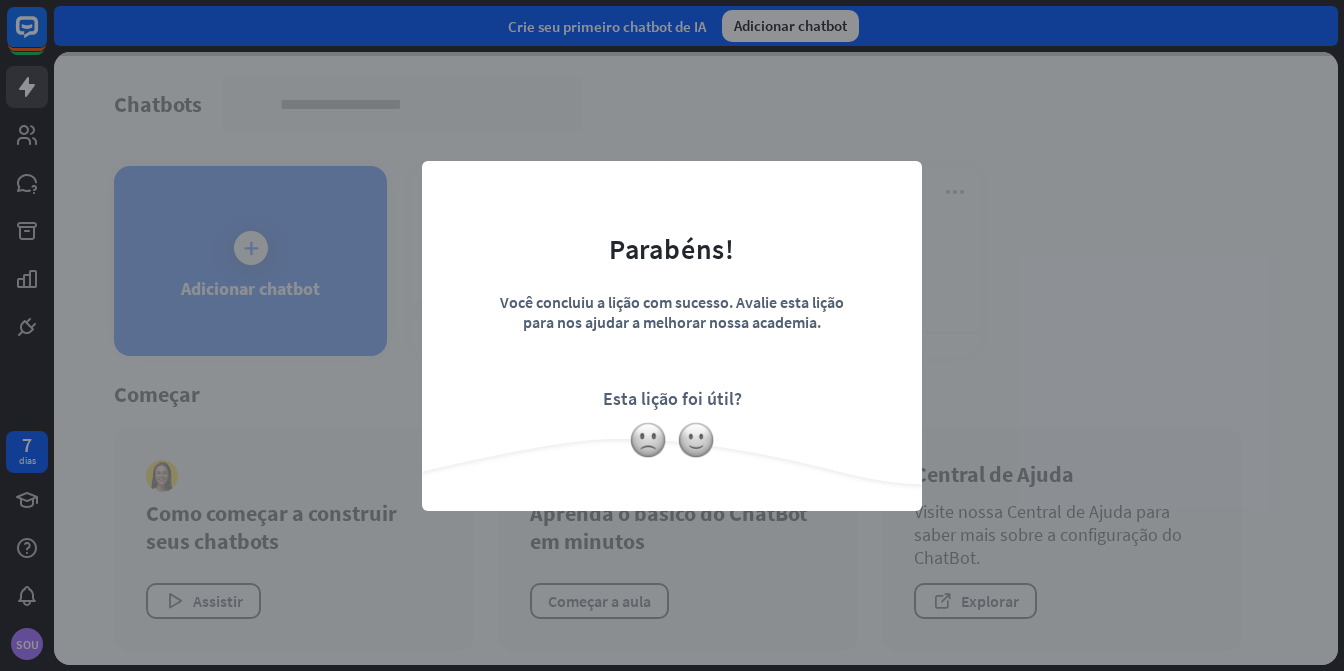 click on "fechar
Parabéns!
Você concluiu a lição com sucesso. Avalie esta lição para nos ajudar a melhorar nossa academia.
Esta lição foi útil?" at bounding box center (672, 335) 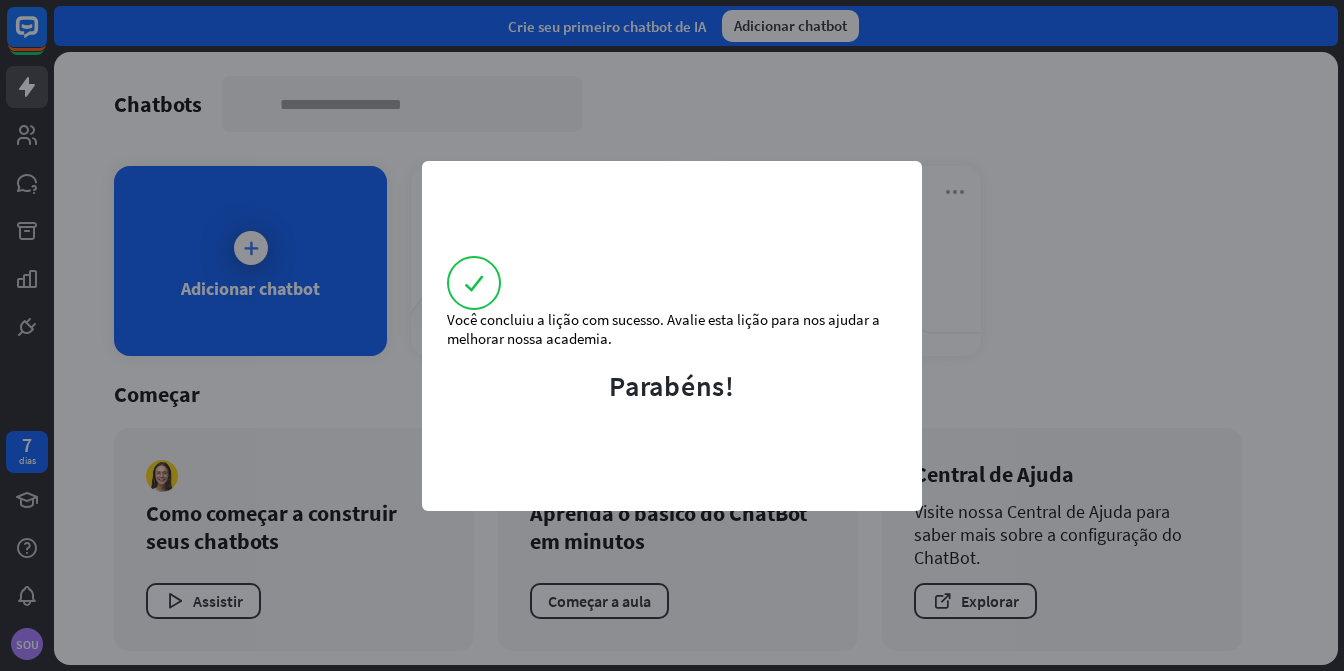click on "Você concluiu a lição com sucesso. Avalie esta lição para nos ajudar a melhorar nossa academia.
Parabéns!" at bounding box center (672, 335) 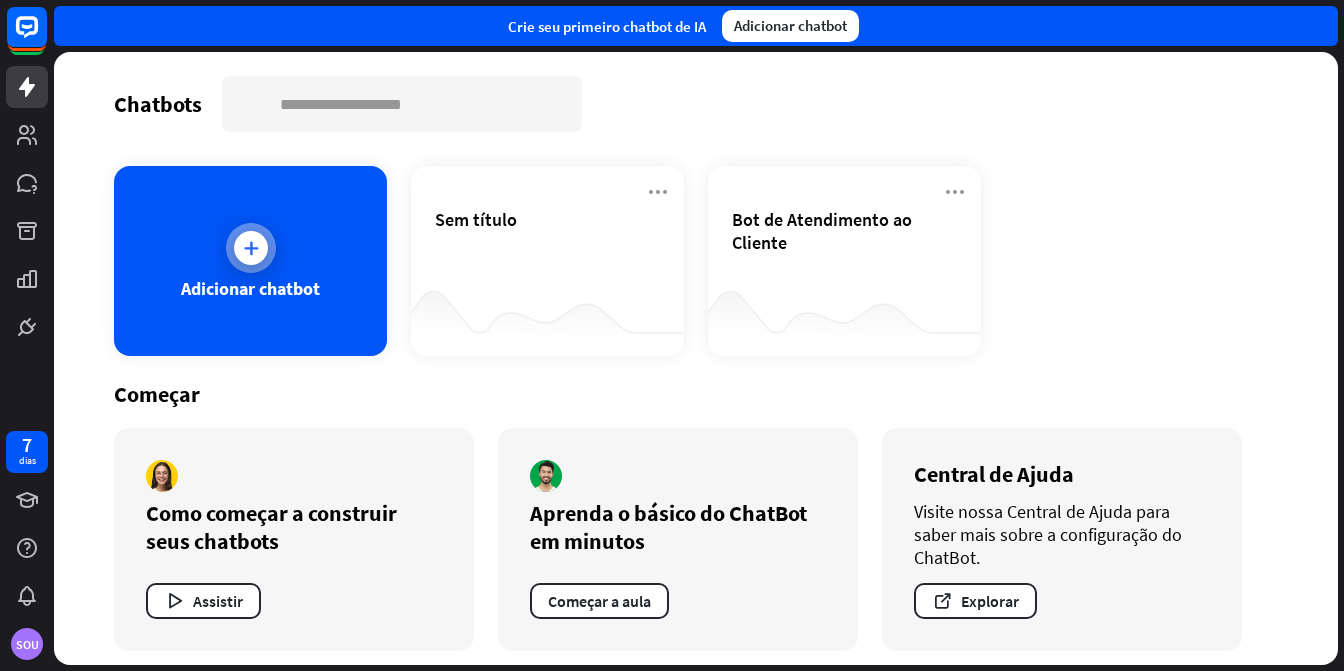 click on "Adicionar chatbot" at bounding box center [250, 261] 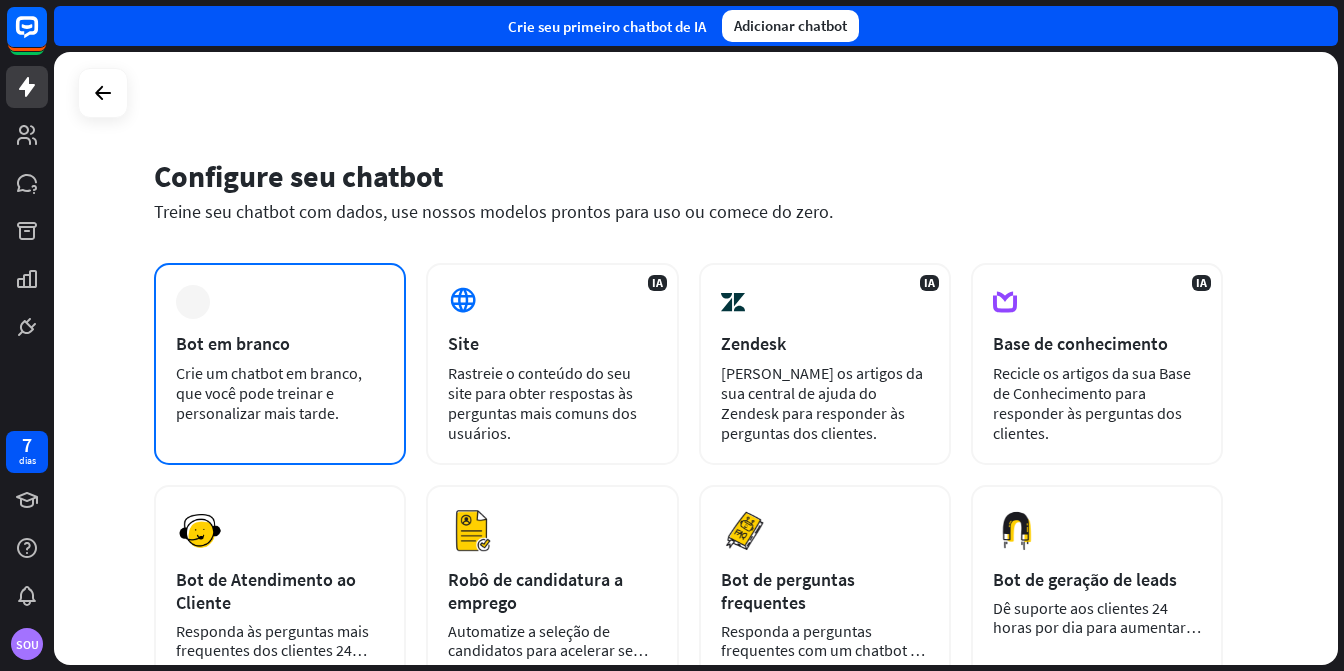 click on "mais   Bot em branco
Crie um chatbot em branco, que você pode treinar e personalizar mais tarde." at bounding box center [280, 364] 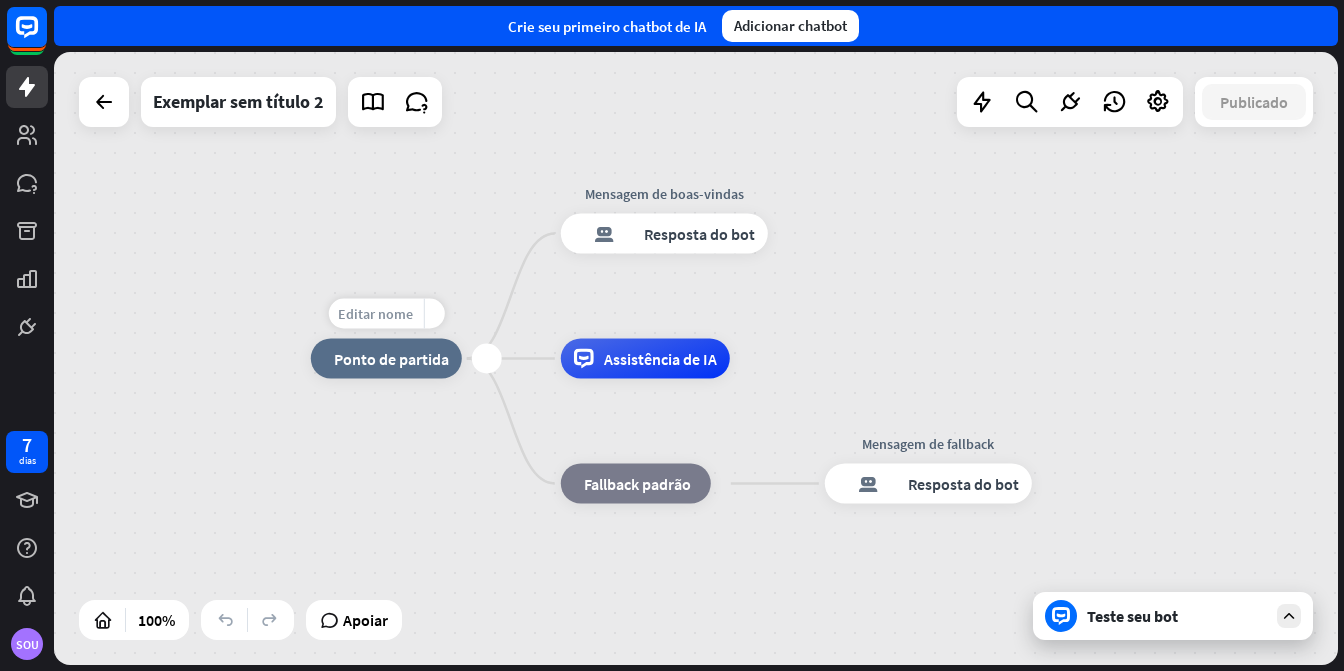 click on "Editar nome" at bounding box center (375, 314) 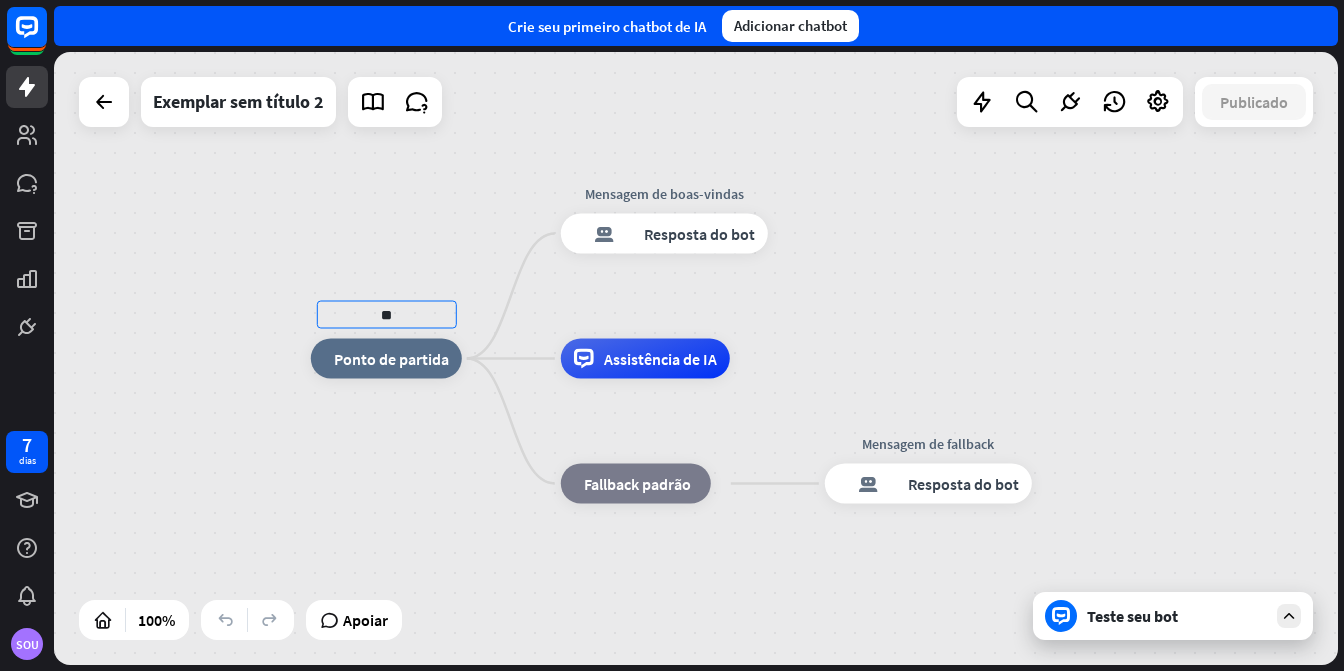 type on "*" 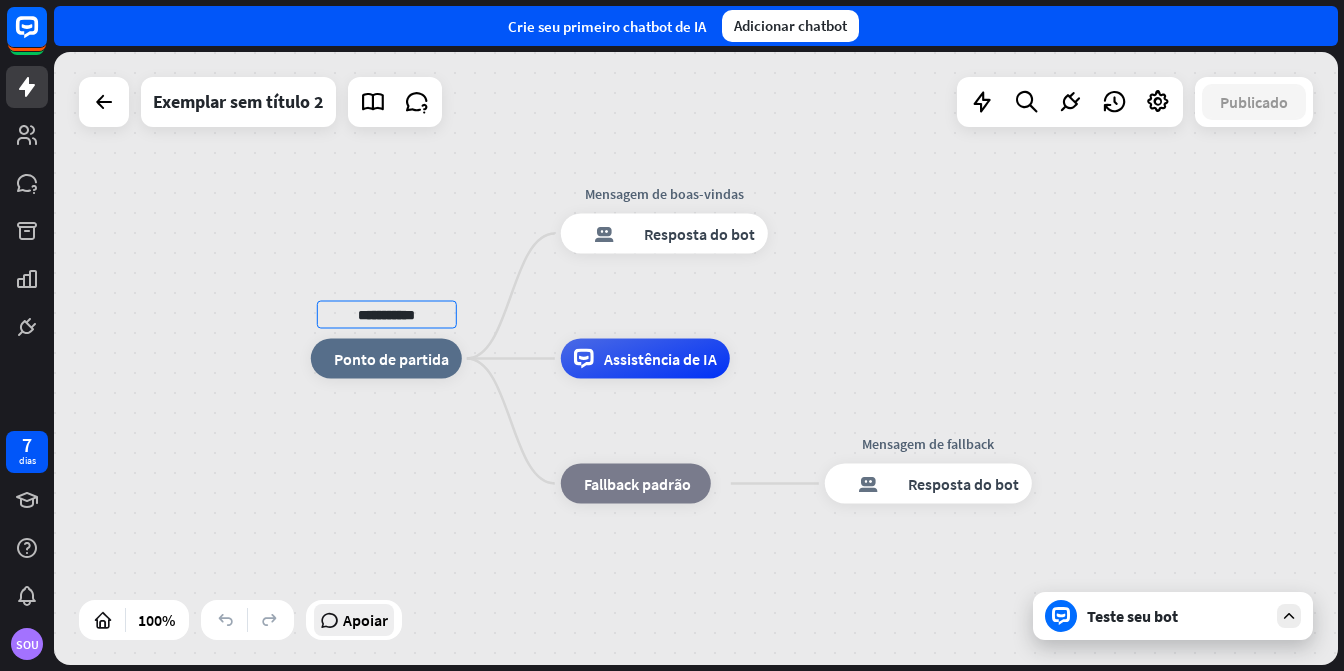 type on "**********" 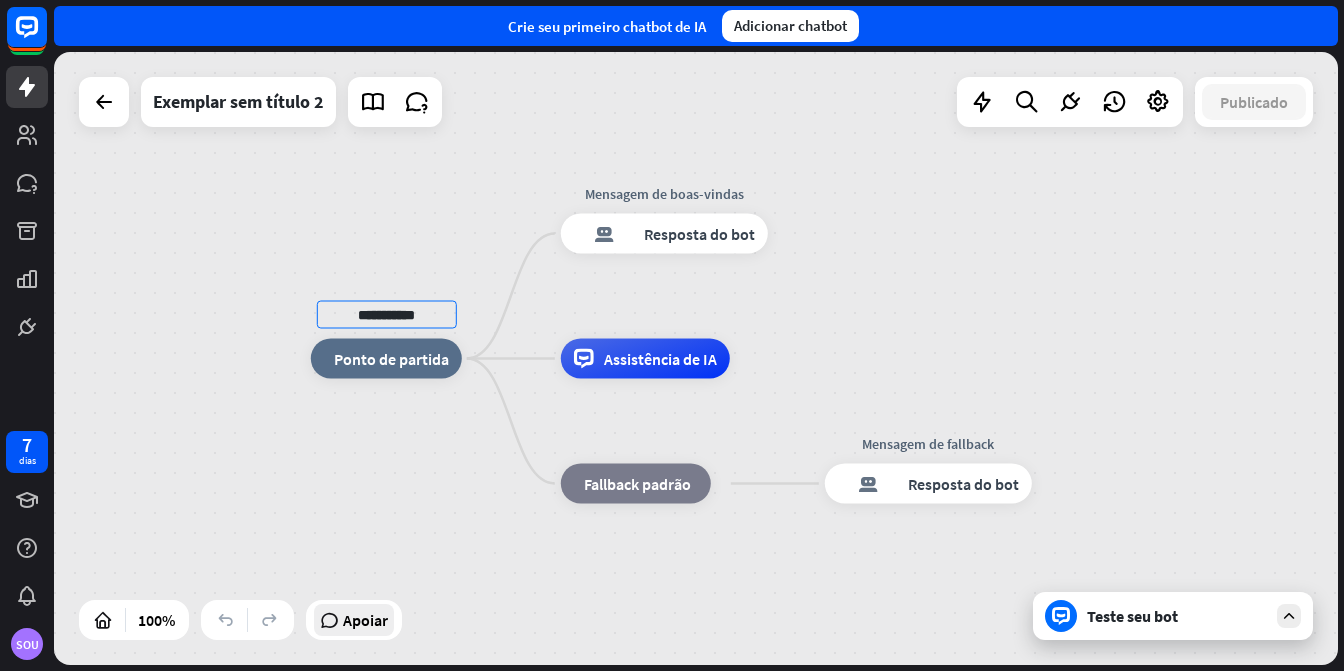 click on "**********" at bounding box center (696, 358) 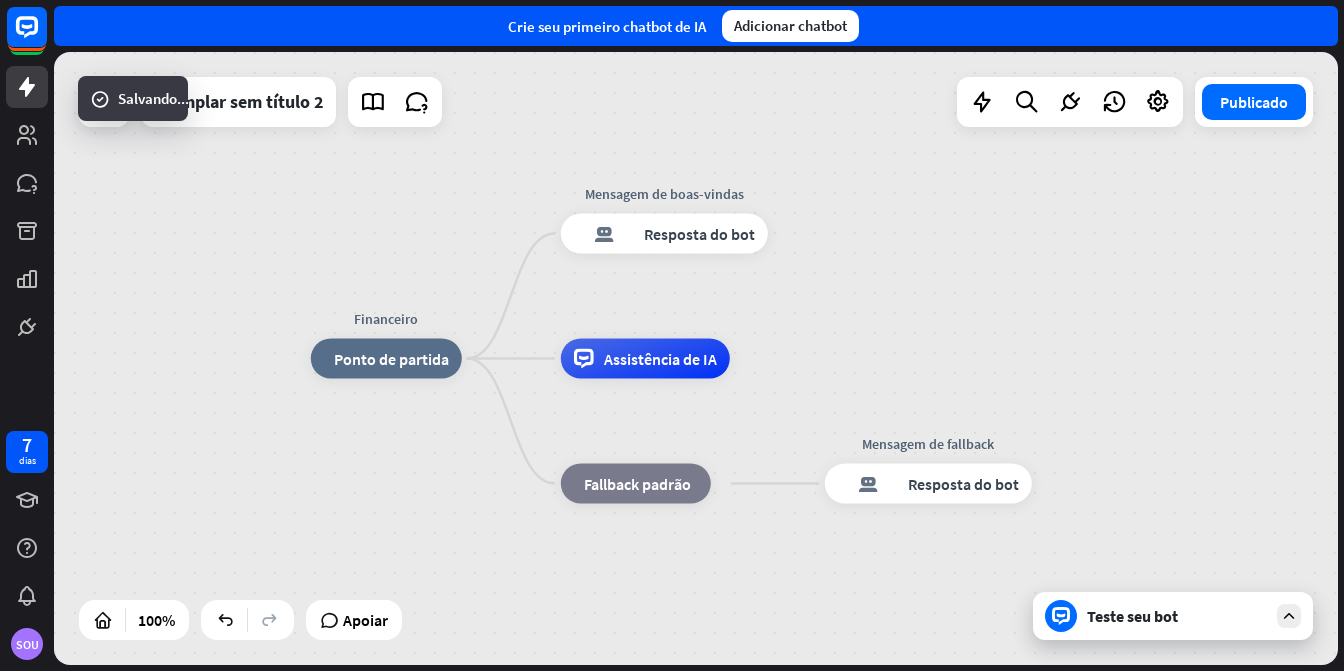 click on "Financeiro    casa_2   Ponto de partida                 Mensagem de boas-vindas   resposta do bot de bloco   Resposta do bot                     Assistência de IA                   bloco_fallback   Fallback padrão                 Mensagem de fallback   resposta do bot de bloco   Resposta do bot" at bounding box center [953, 665] 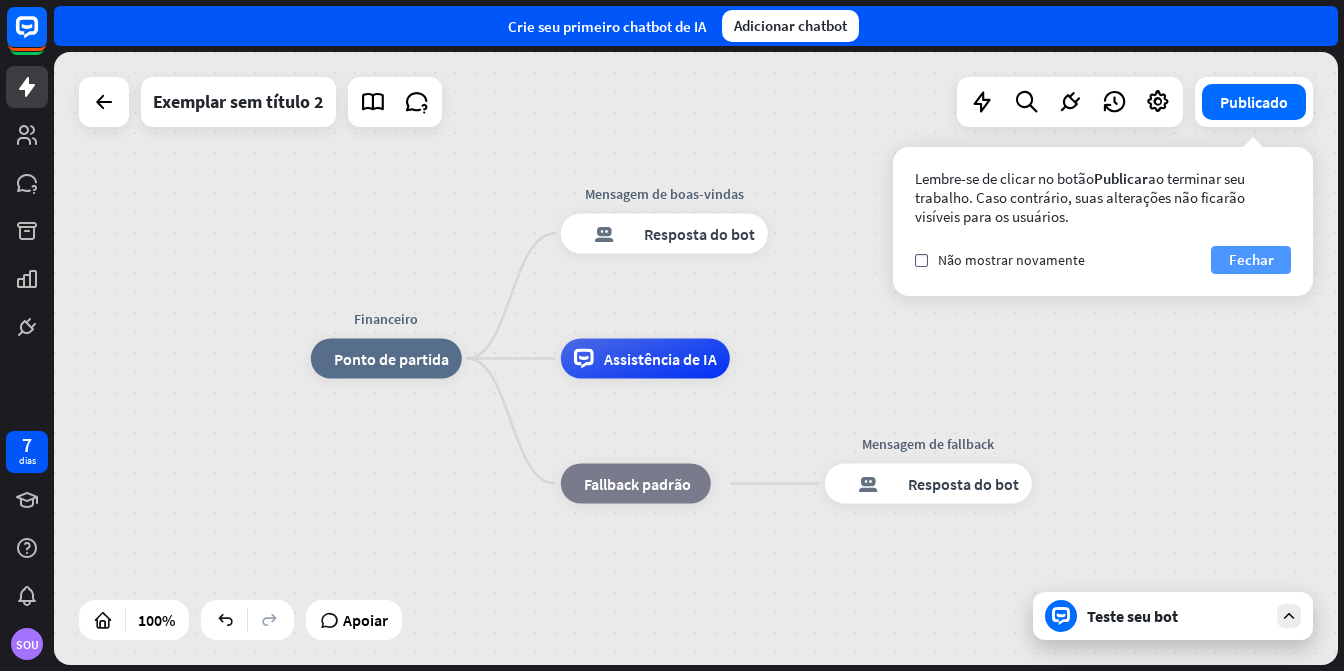 click on "Fechar" at bounding box center [1251, 259] 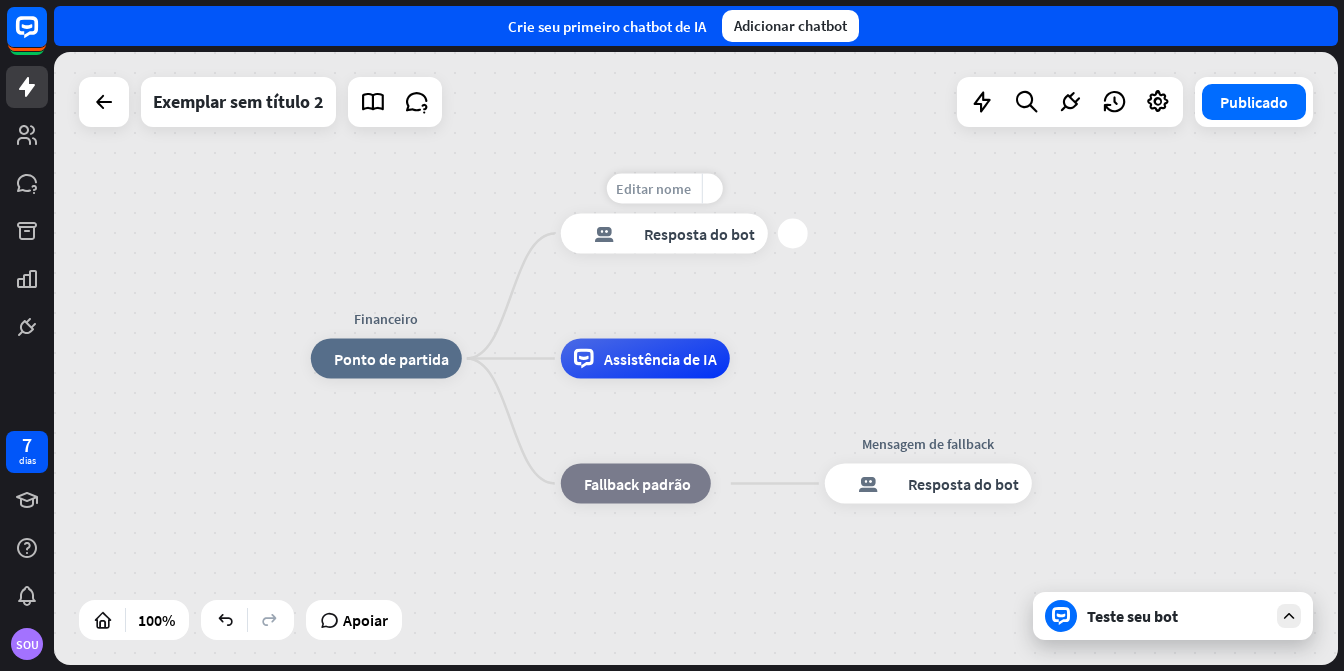 click on "Editar nome" at bounding box center [653, 189] 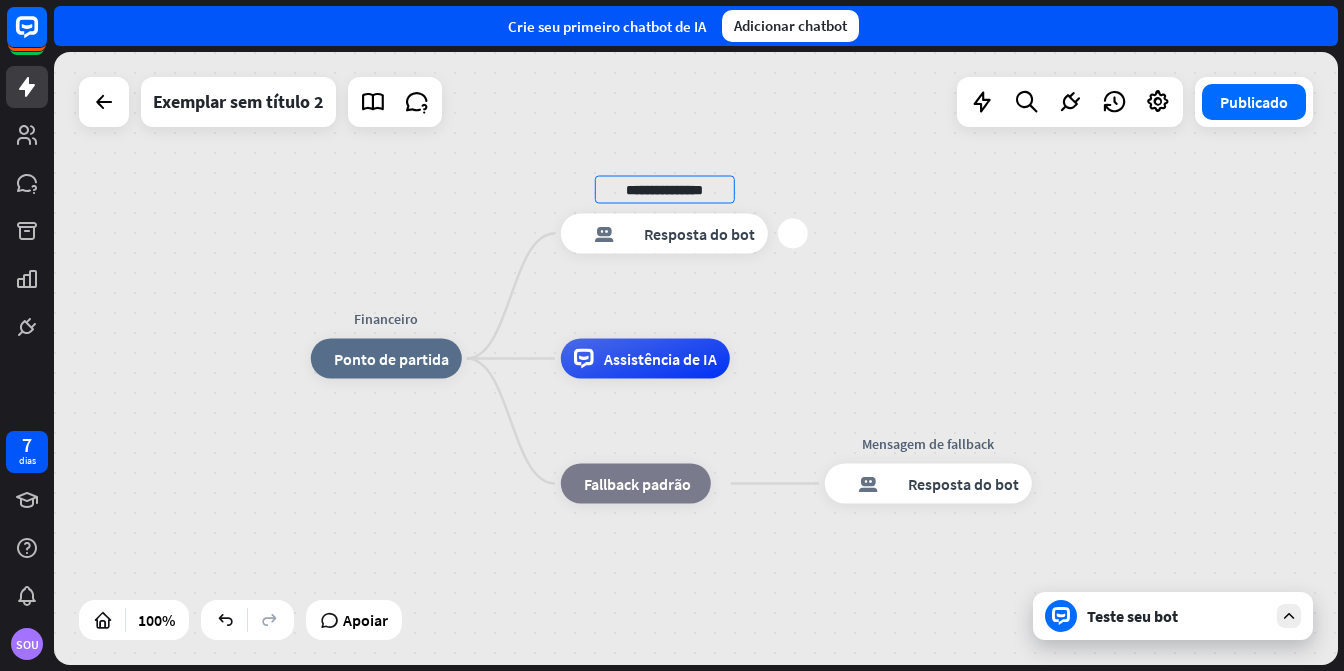 click on "Resposta do bot" at bounding box center [699, 234] 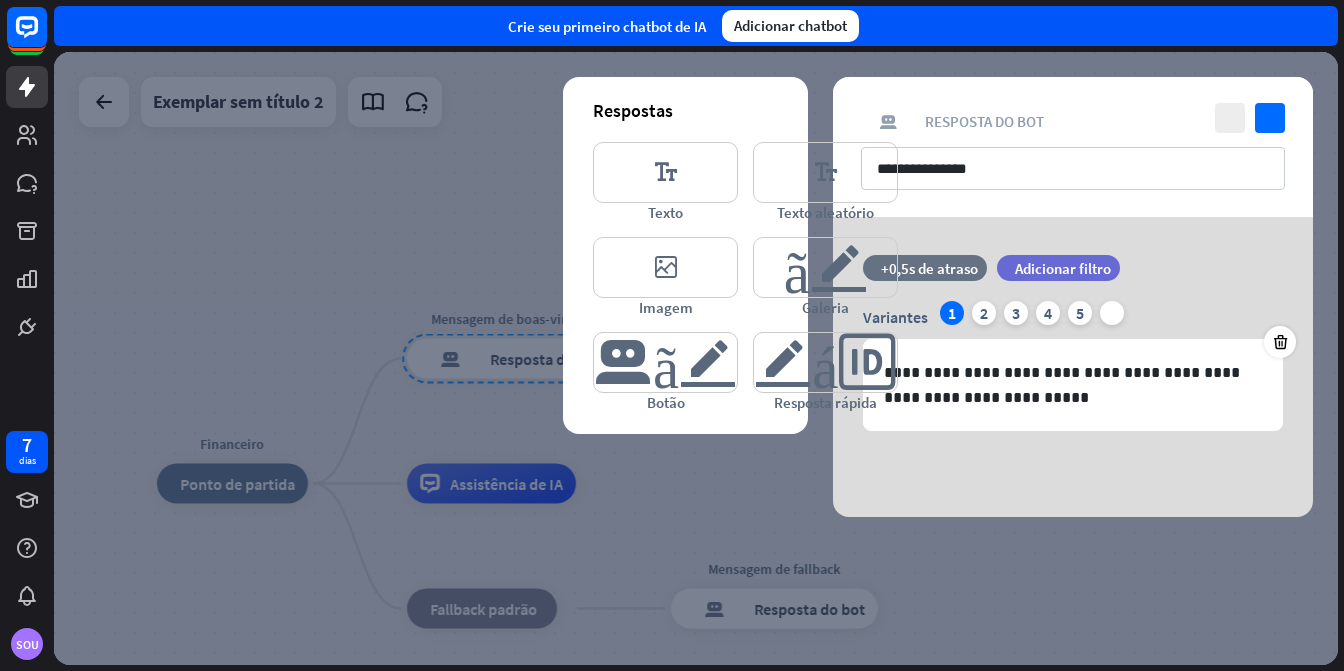 click at bounding box center [696, 358] 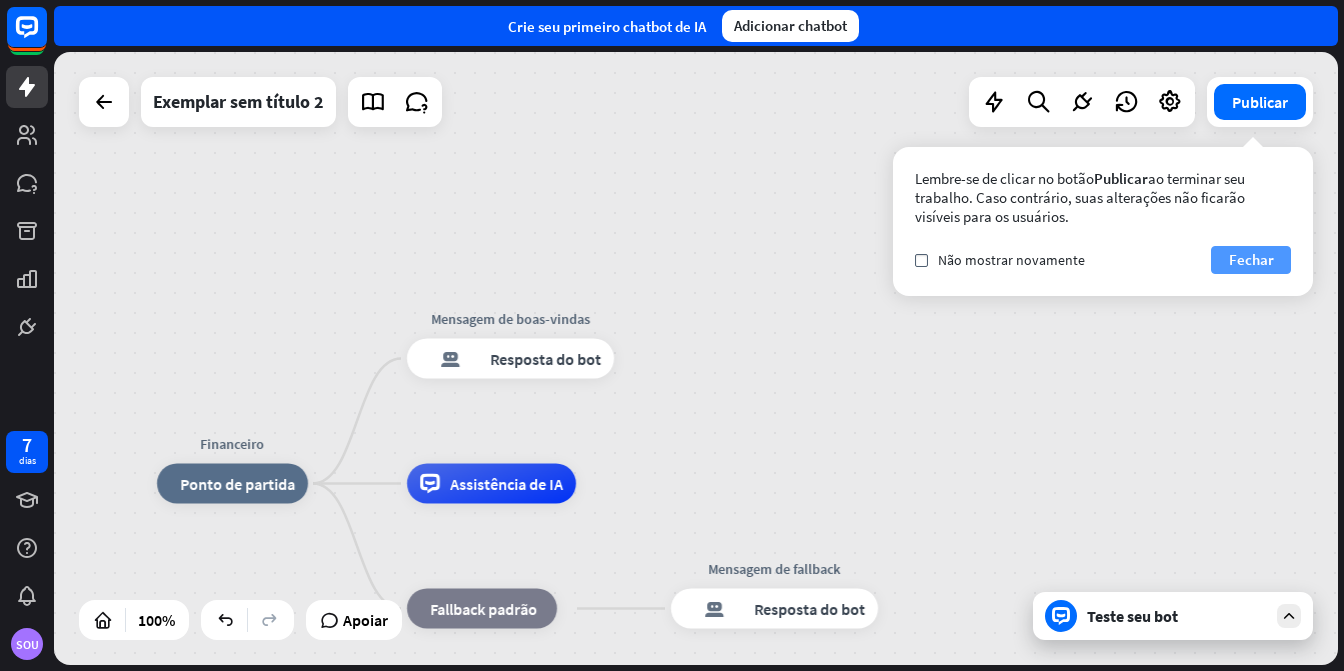 click on "Fechar" at bounding box center (1251, 259) 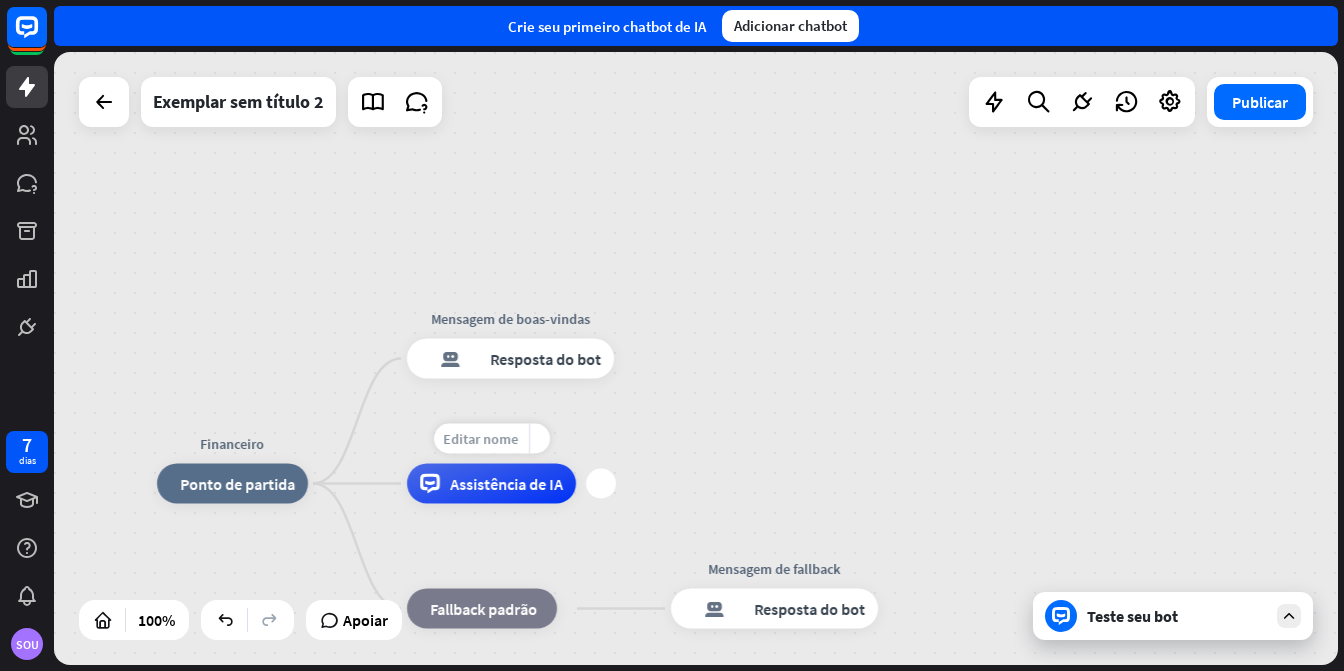 click on "Editar nome" at bounding box center [481, 439] 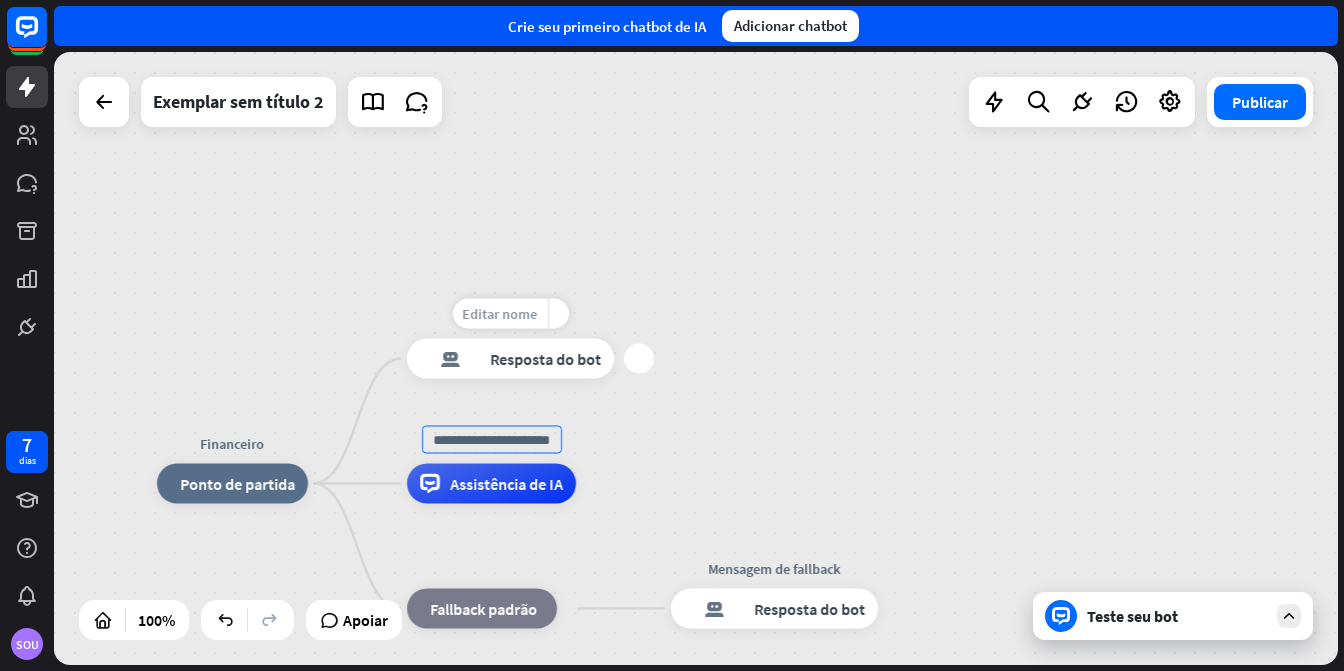 click on "Editar nome" at bounding box center (500, 314) 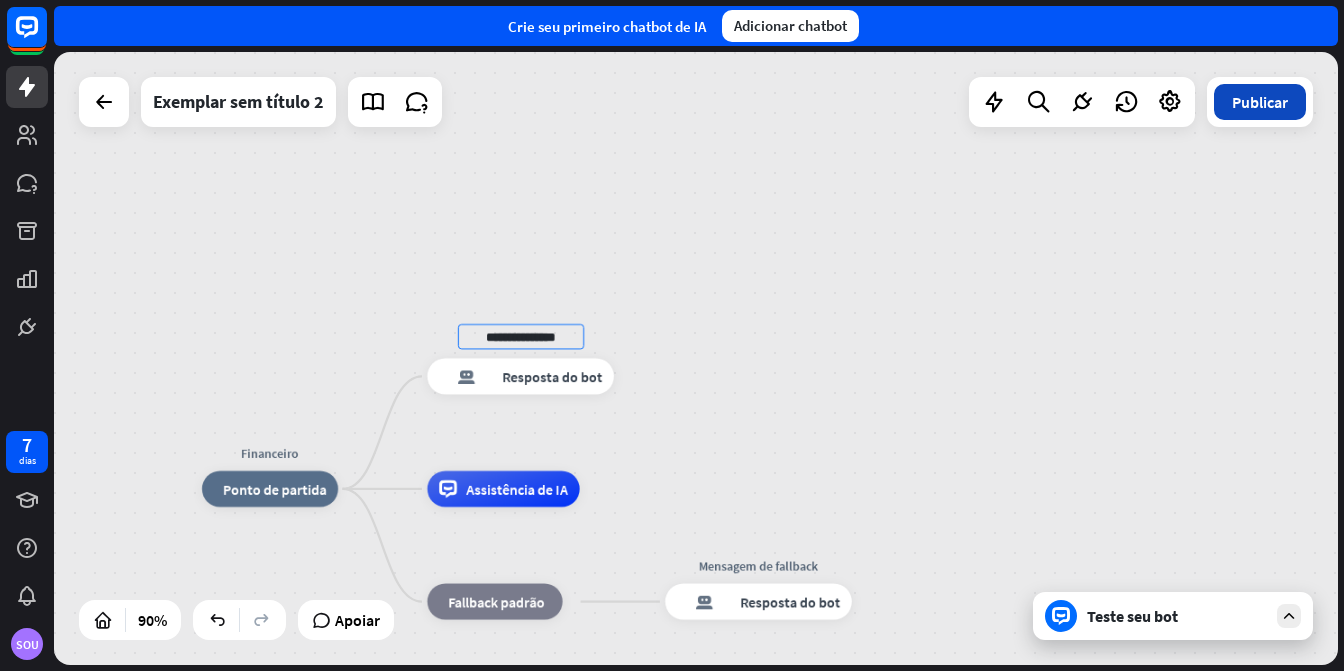 click on "Publicar" at bounding box center [1260, 102] 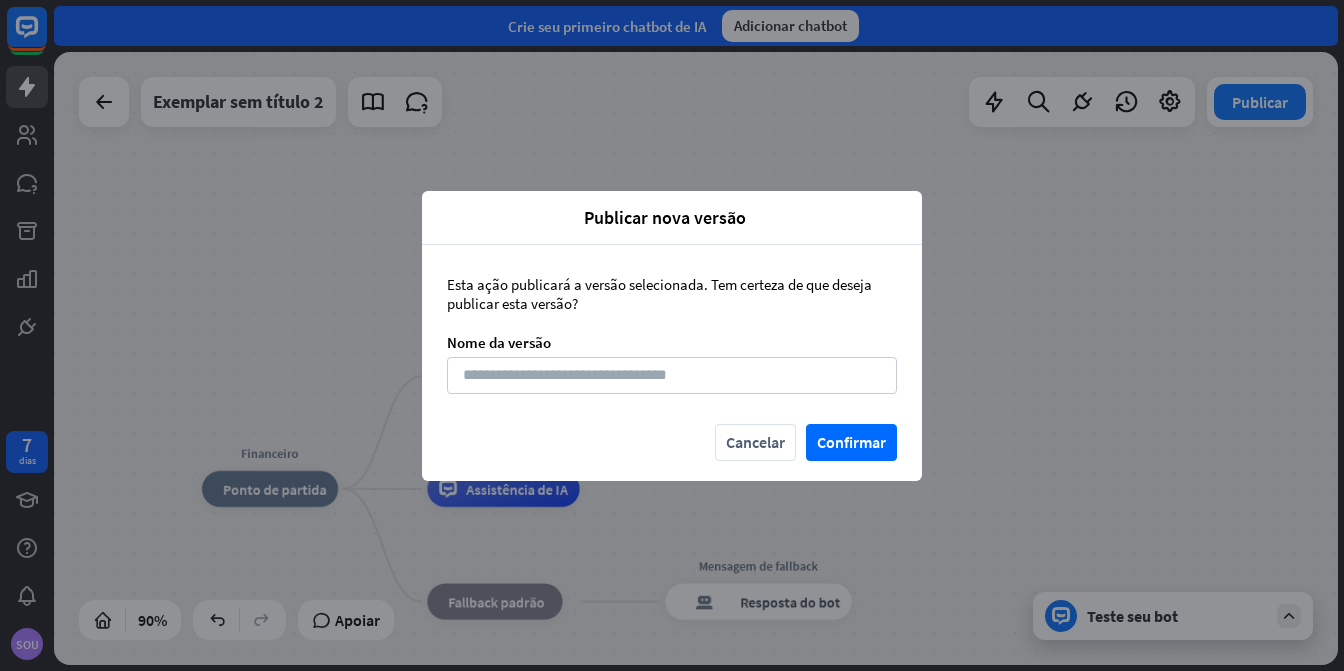 drag, startPoint x: 467, startPoint y: 293, endPoint x: 816, endPoint y: 309, distance: 349.36658 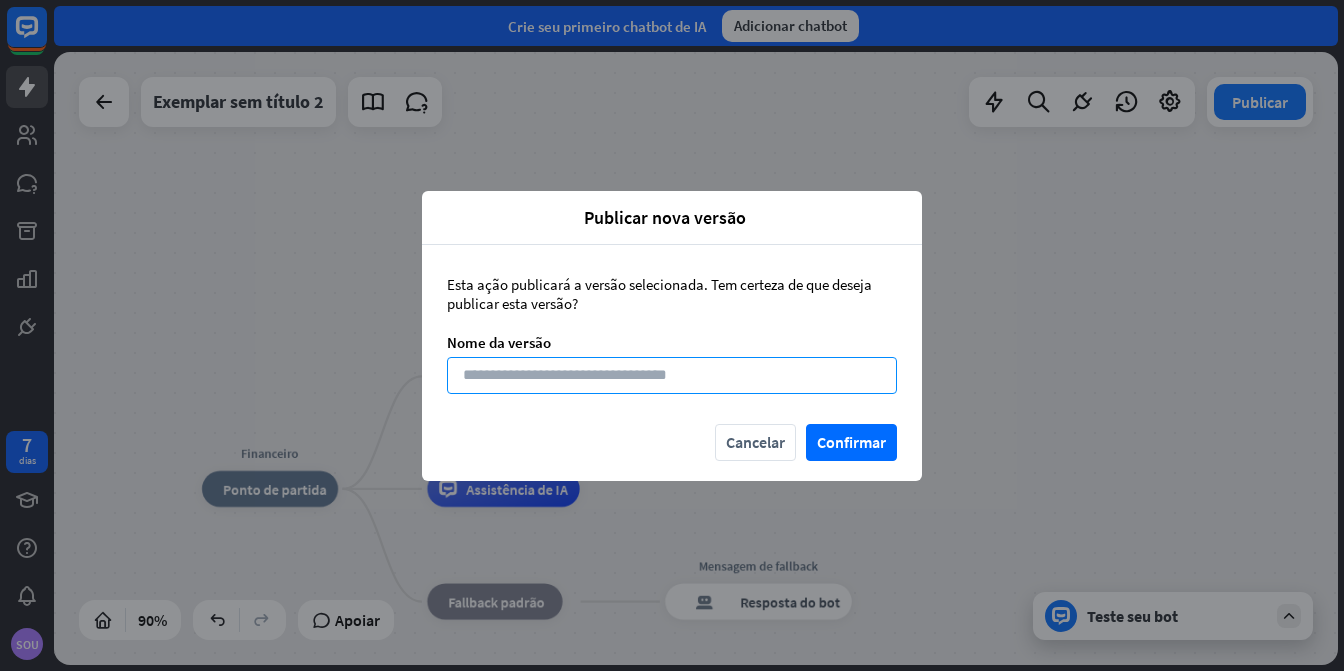click on "Esta ação publicará a versão selecionada. Tem certeza de que deseja publicar esta versão?
Nome da versão" at bounding box center (672, 334) 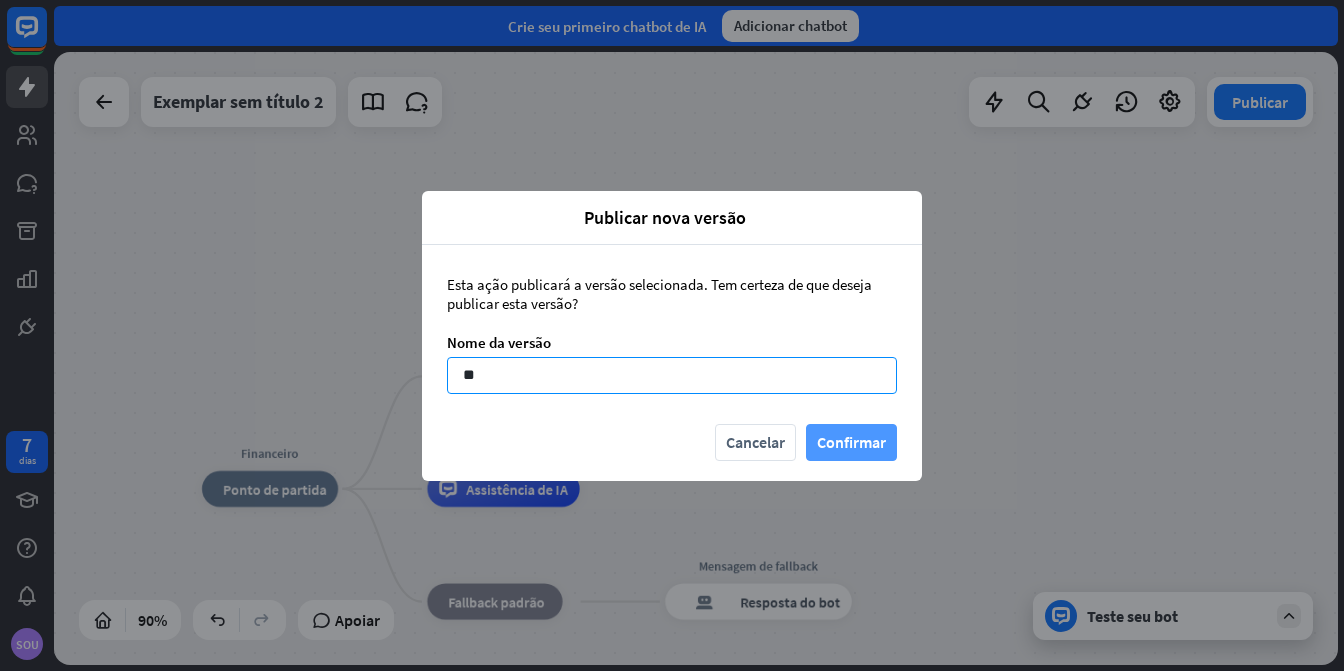 type on "**" 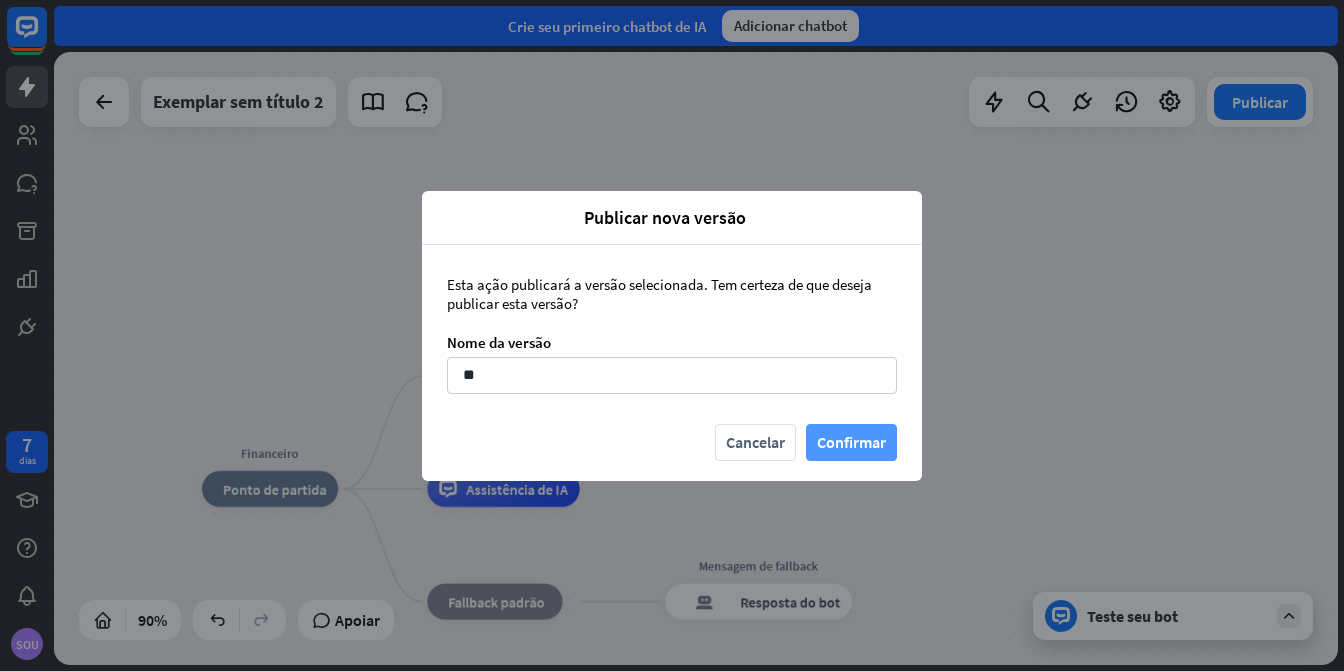 click on "Confirmar" at bounding box center [851, 442] 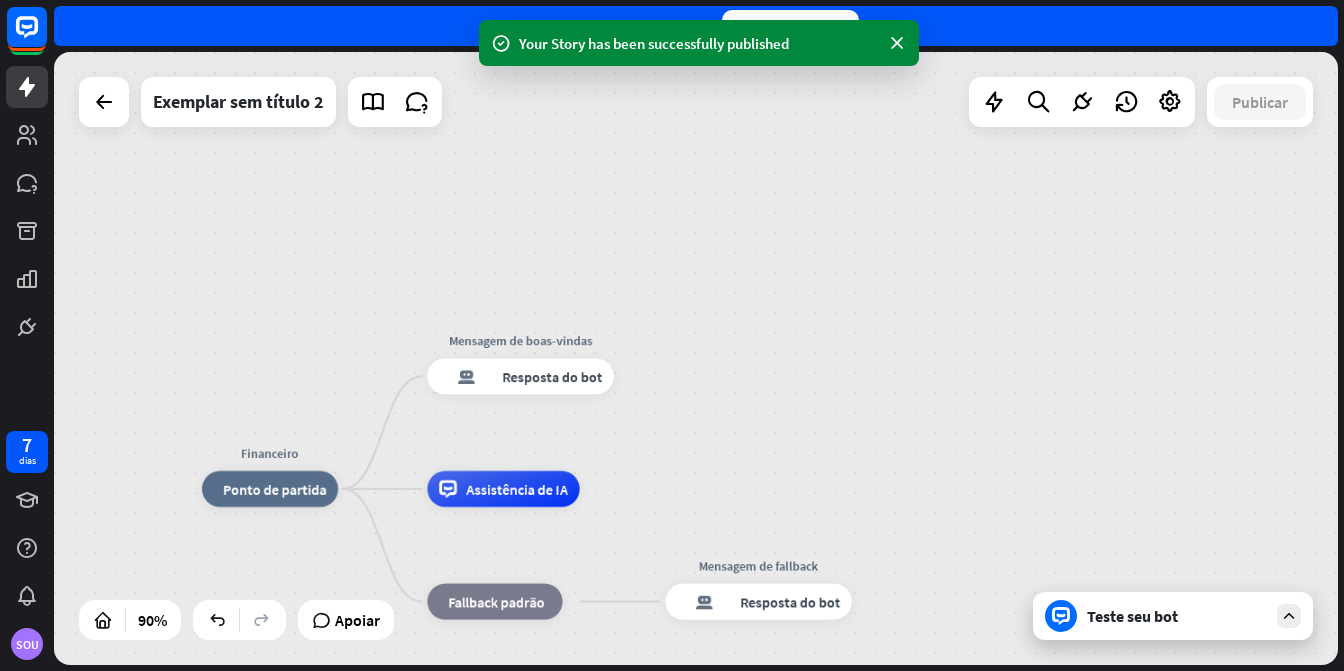 click on "Confirmar" at bounding box center (851, 442) 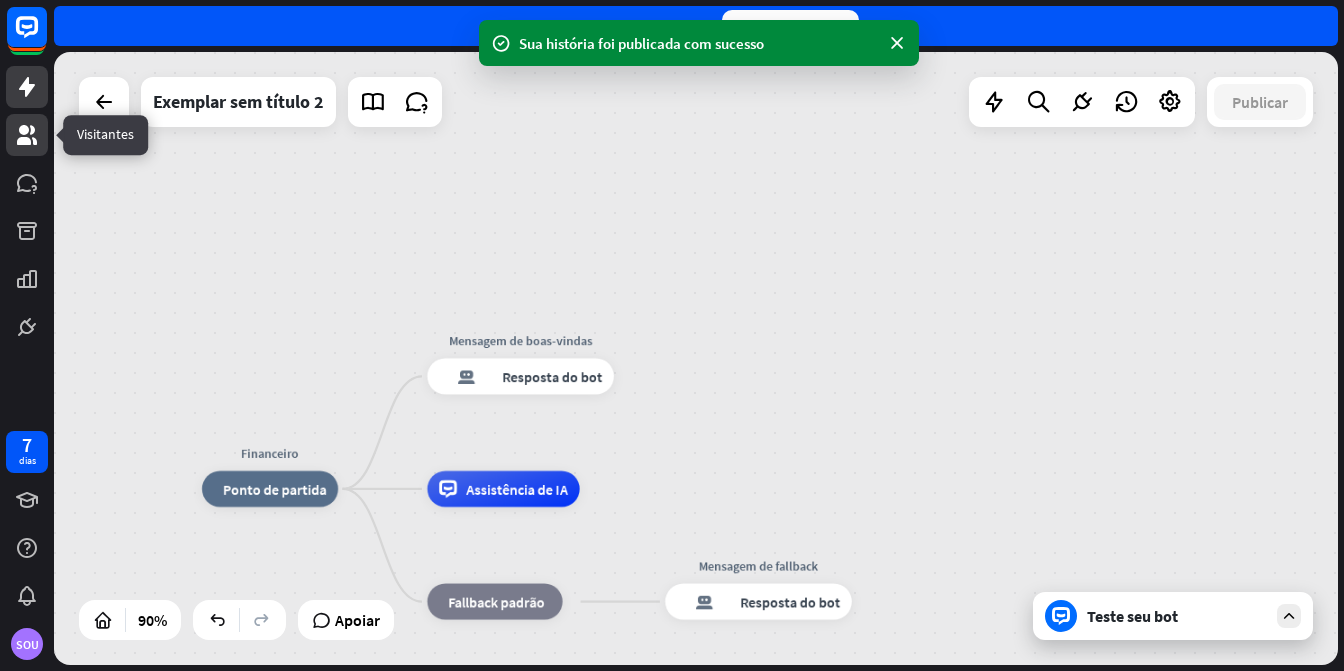 click 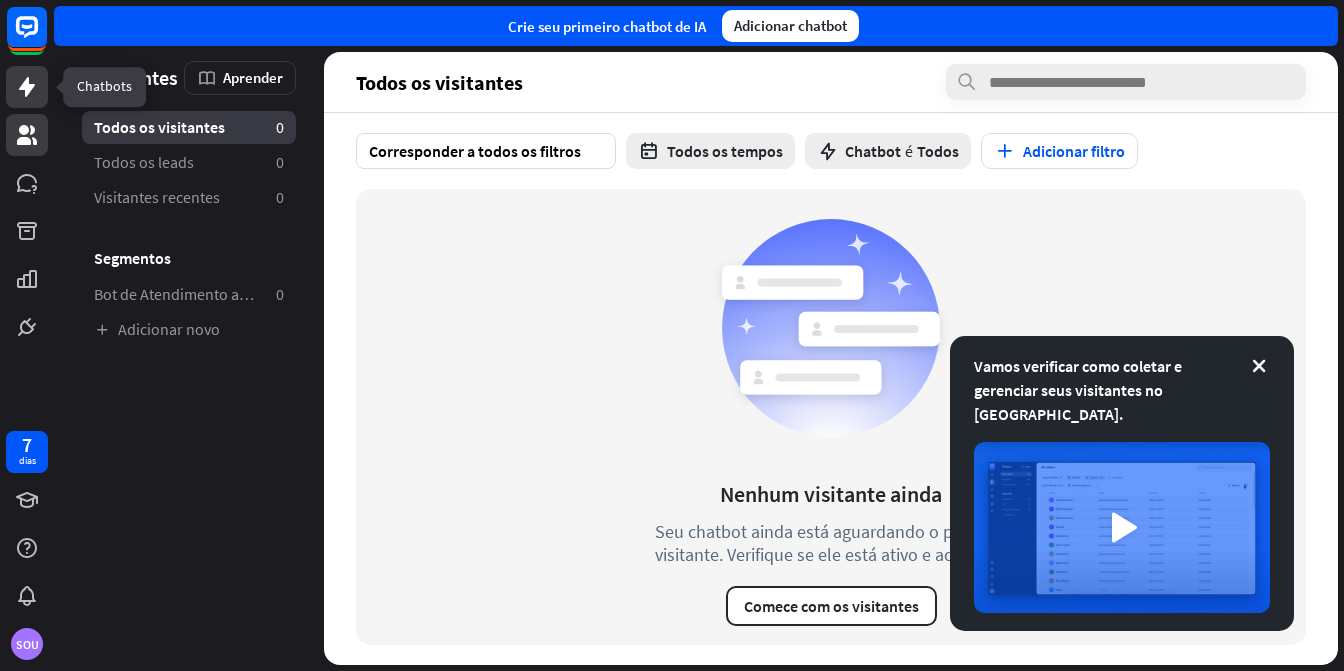 click 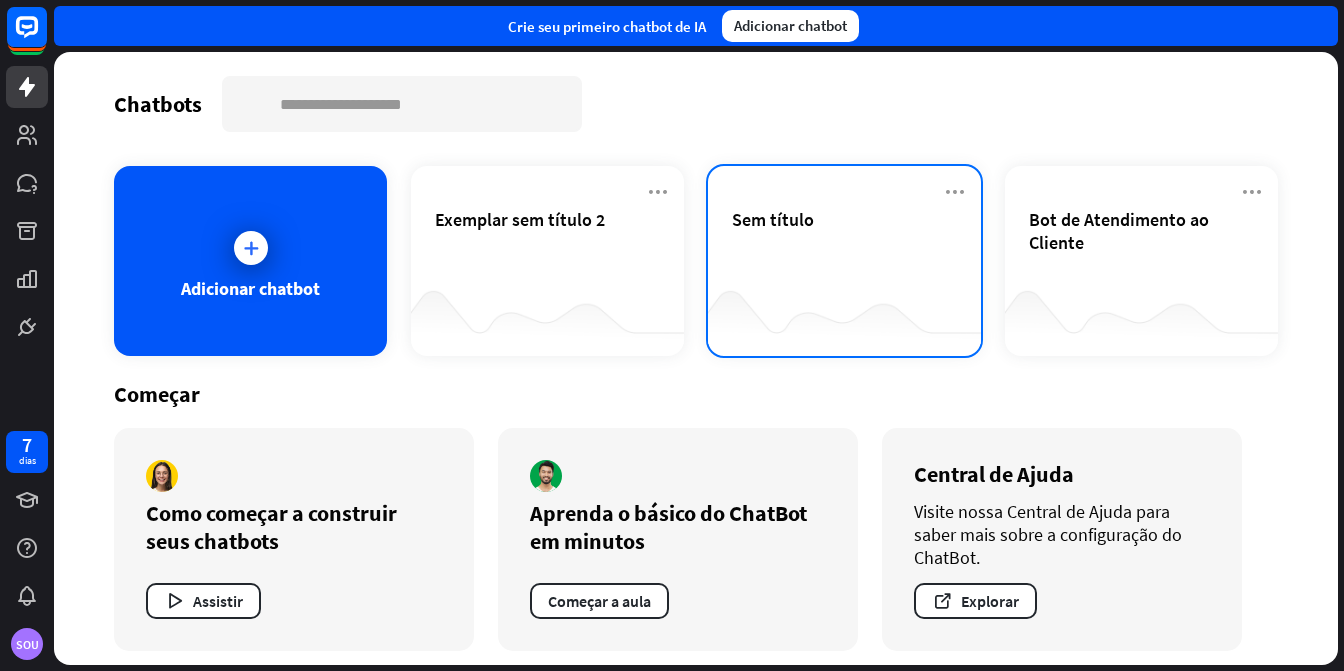 click on "Sem título" at bounding box center (844, 243) 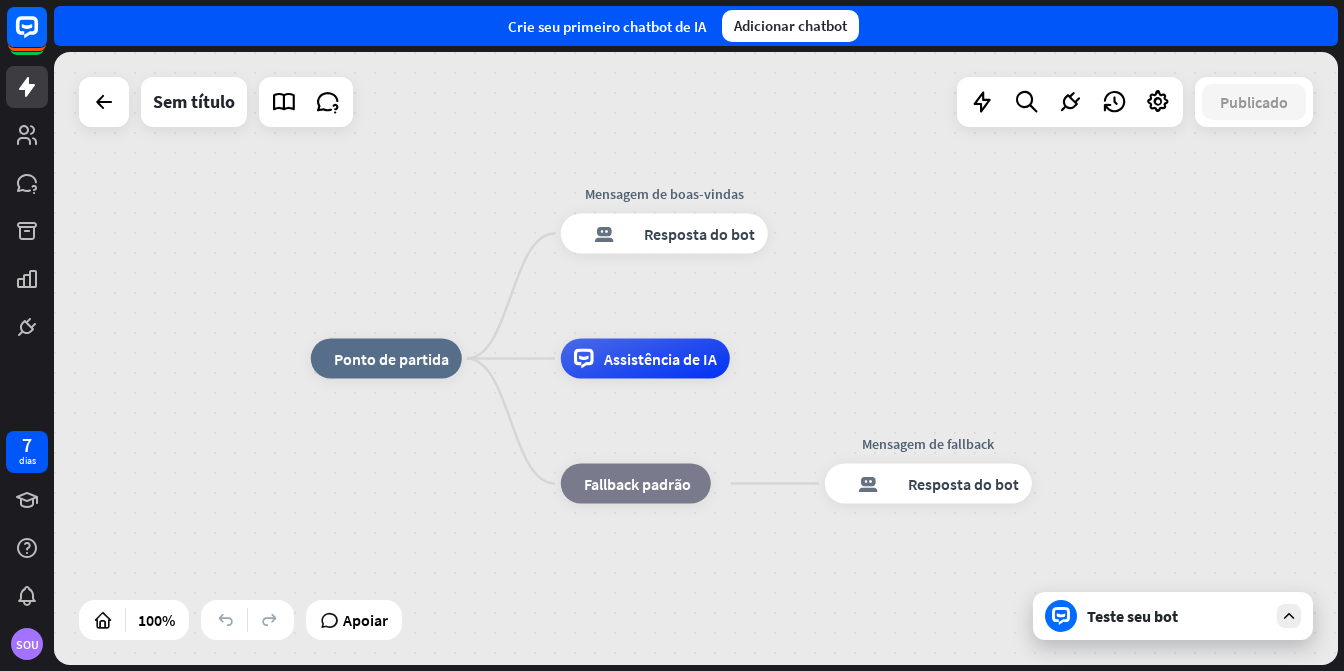 click on "Teste seu bot" at bounding box center [1132, 616] 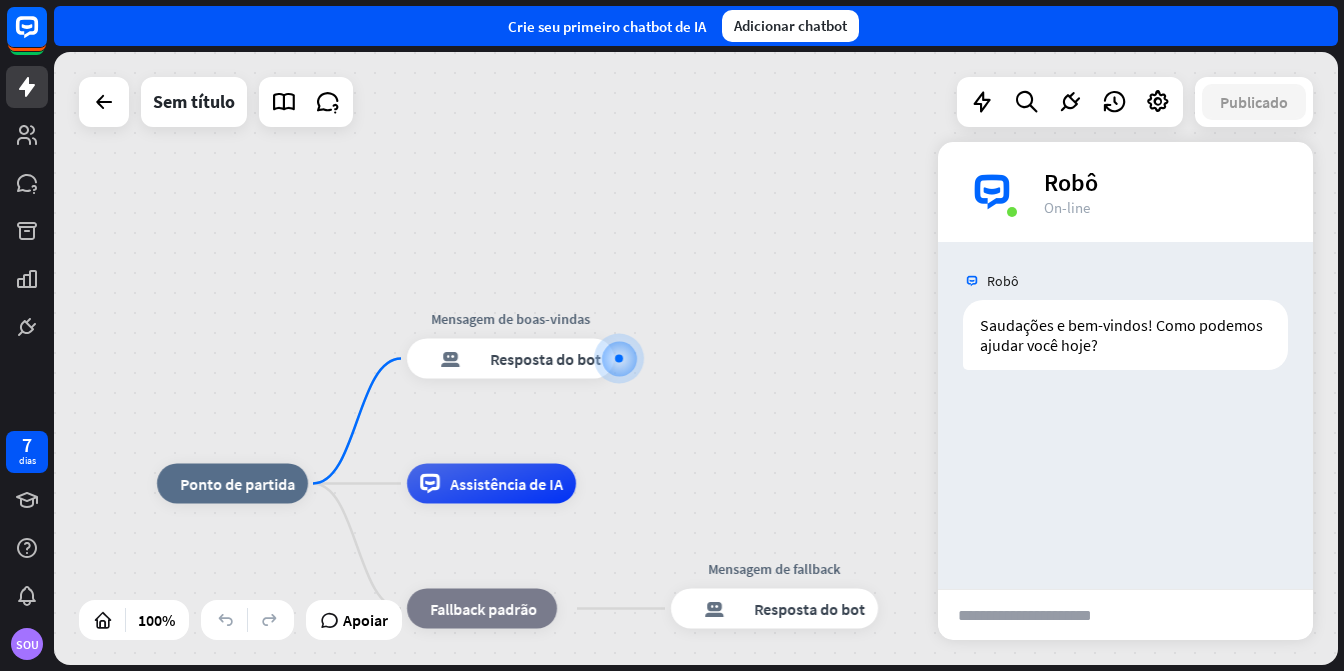 click on "enviar" at bounding box center (1227, 615) 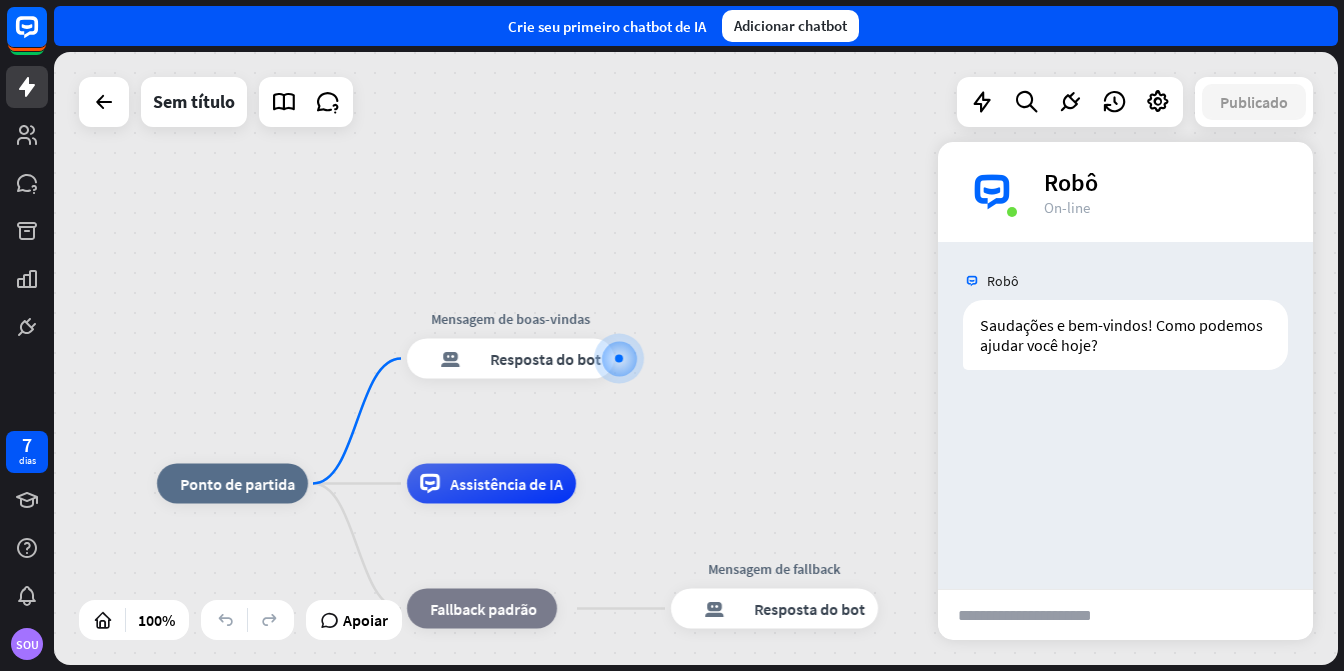 click at bounding box center [1039, 615] 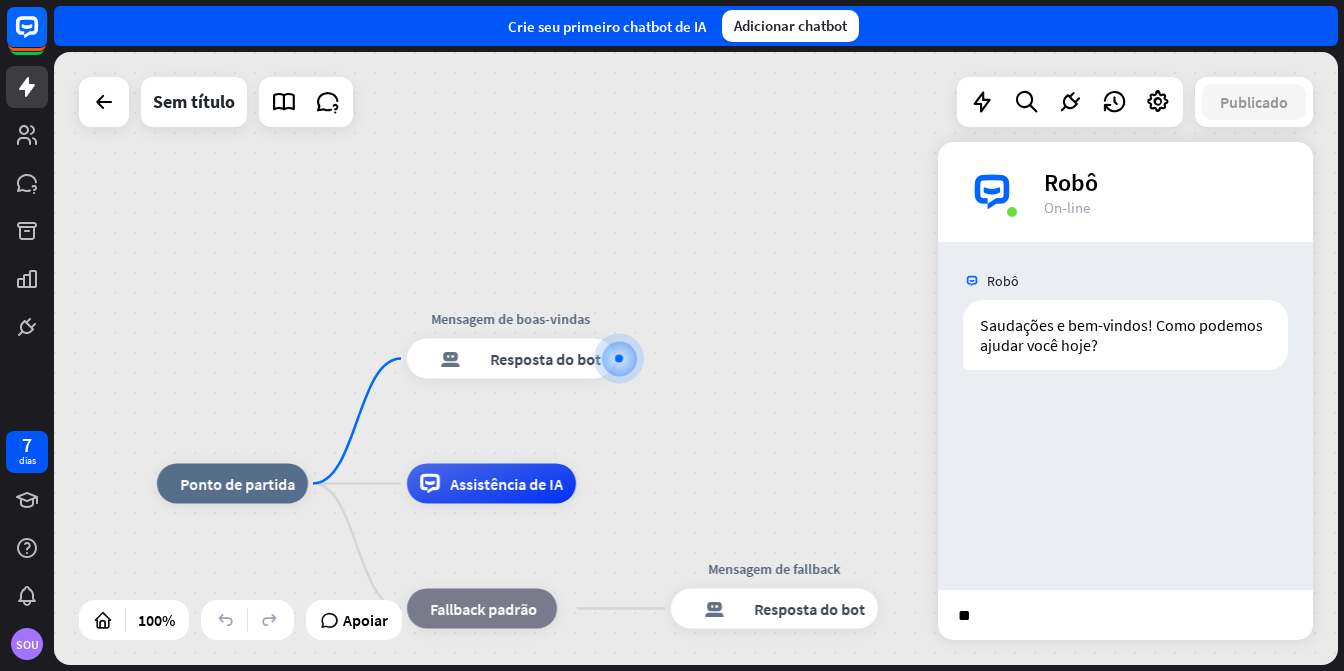type on "**" 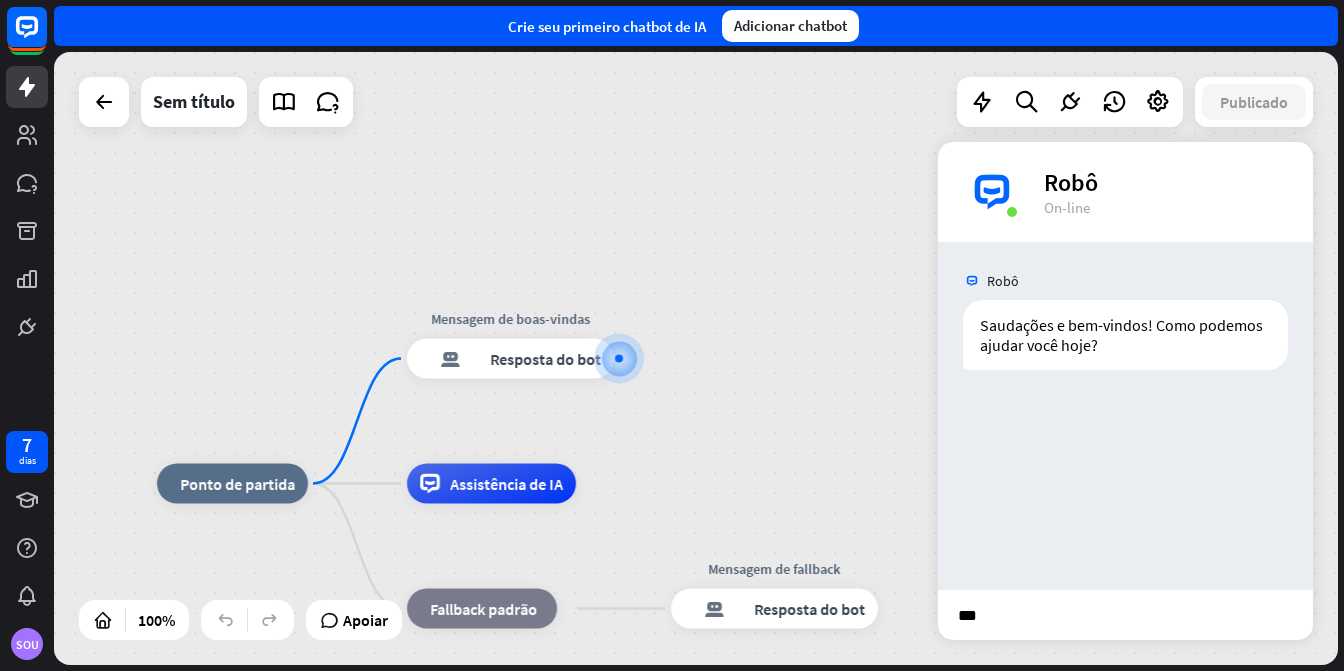 type 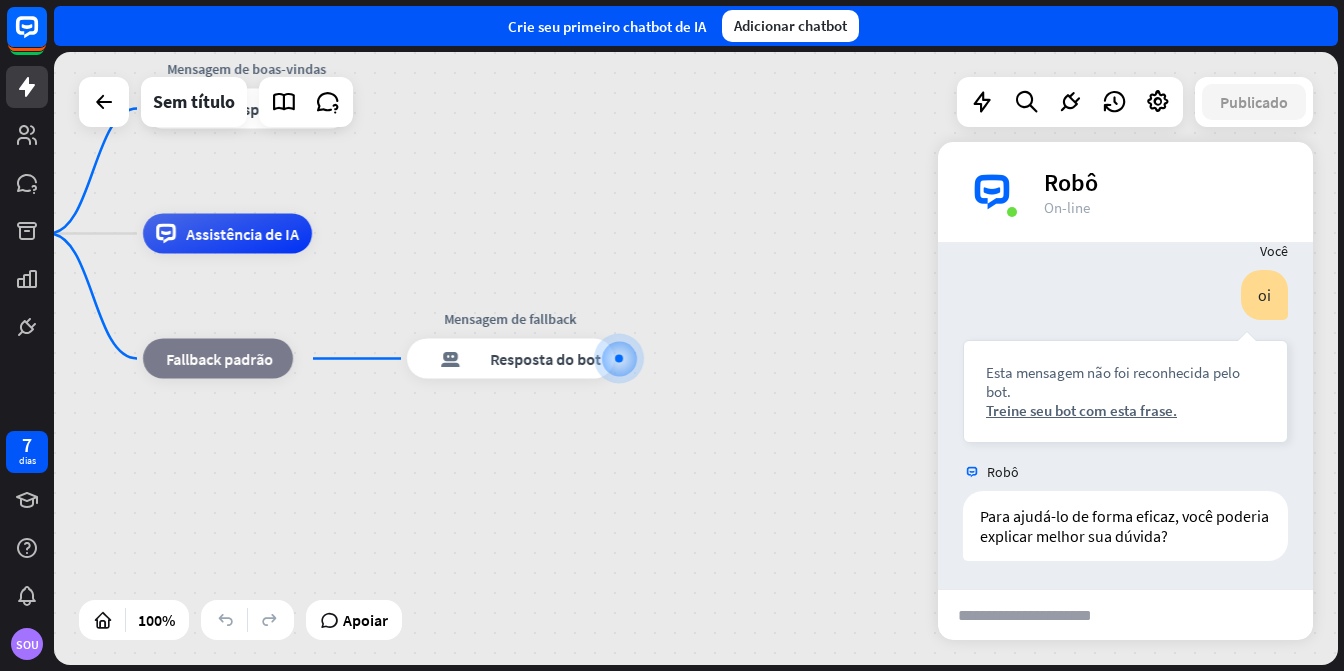 scroll, scrollTop: 149, scrollLeft: 0, axis: vertical 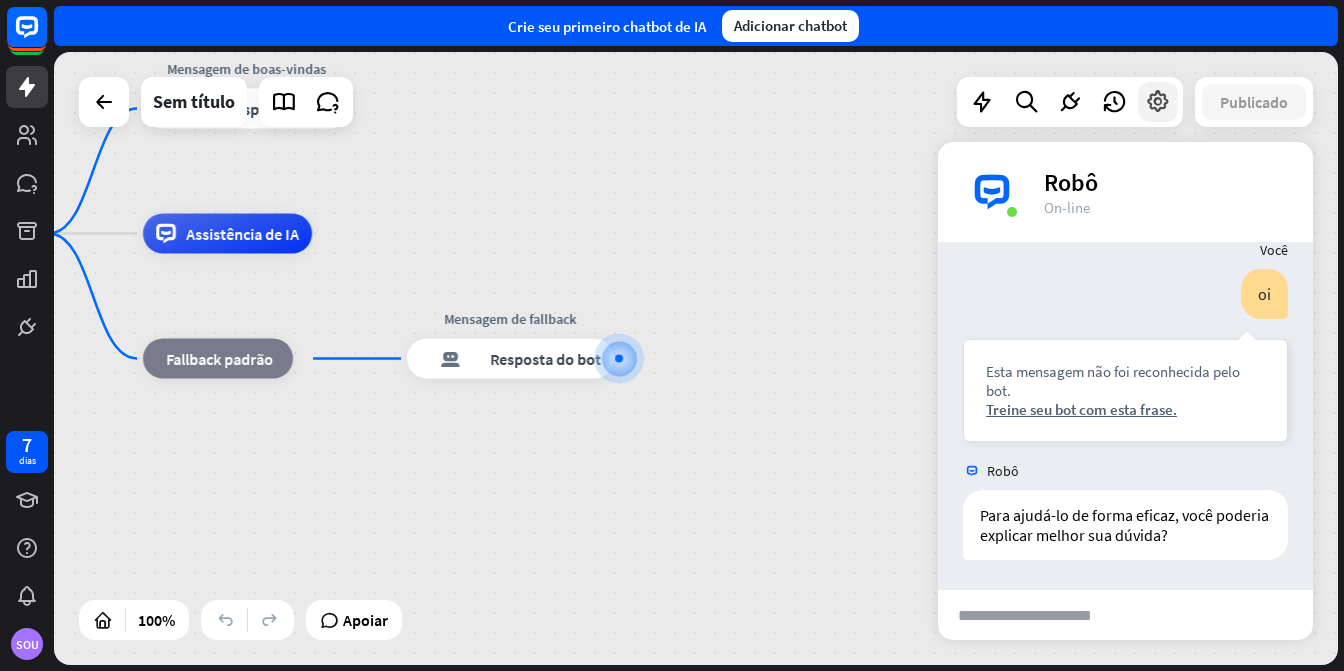 click at bounding box center [1158, 102] 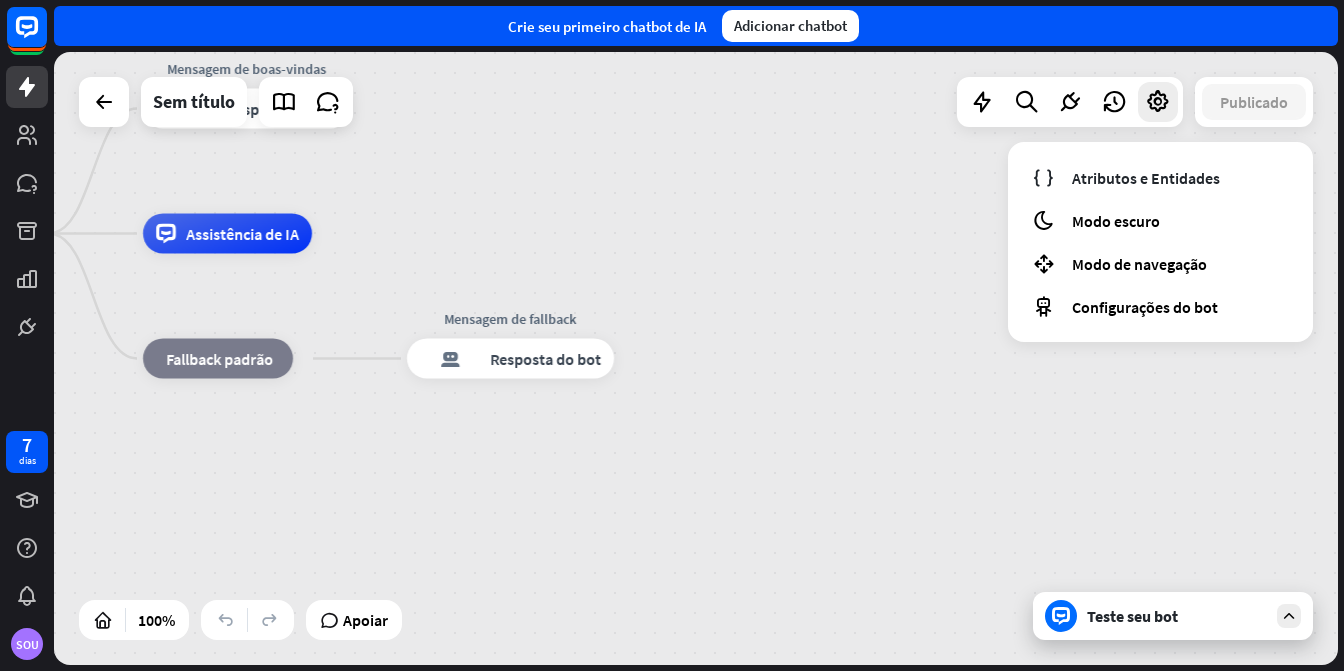 click on "casa_2   Ponto de partida                 Mensagem de boas-vindas   resposta do bot de bloco   Resposta do bot                     Assistência de IA                   bloco_fallback   Fallback padrão                 Mensagem de fallback   resposta do bot de bloco   Resposta do bot" at bounding box center (696, 358) 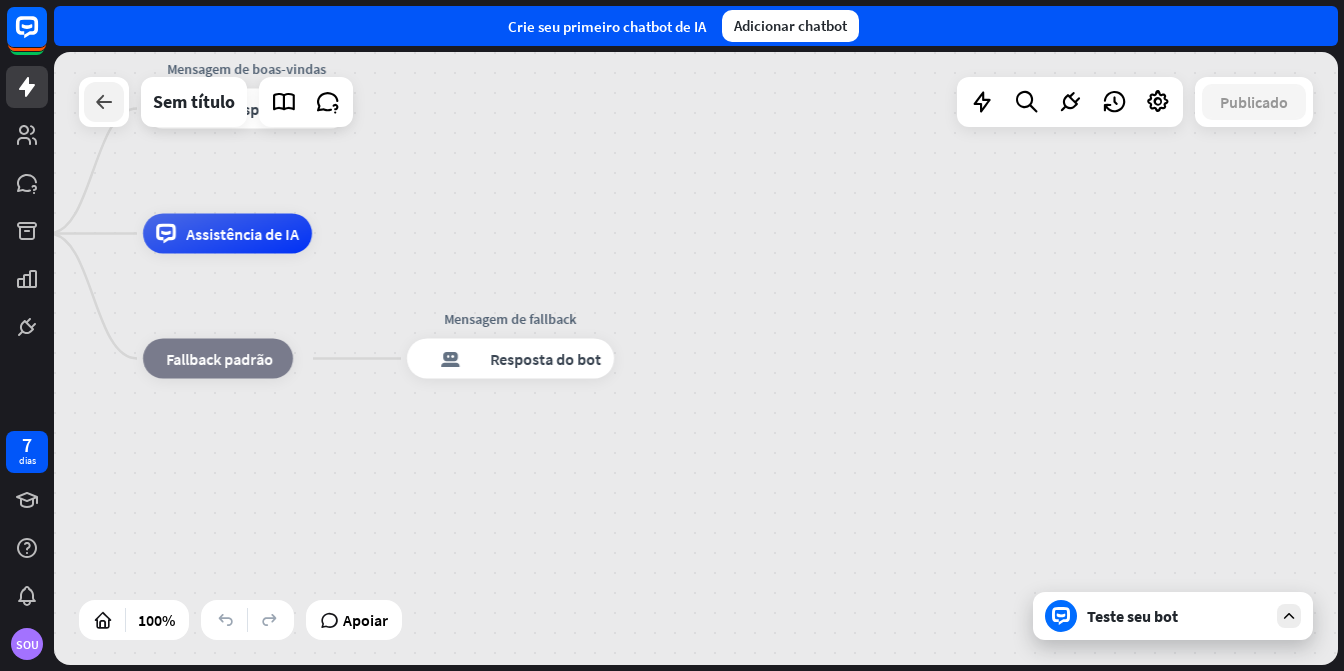 click at bounding box center [104, 102] 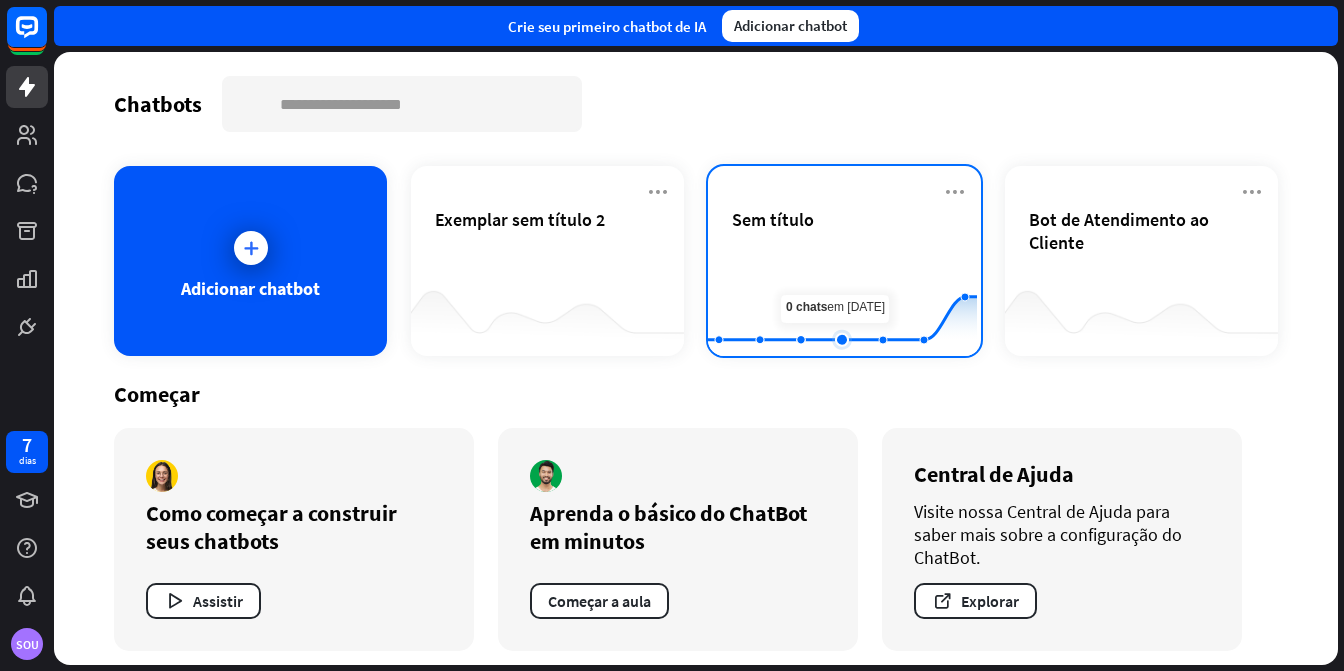 scroll, scrollTop: 8, scrollLeft: 0, axis: vertical 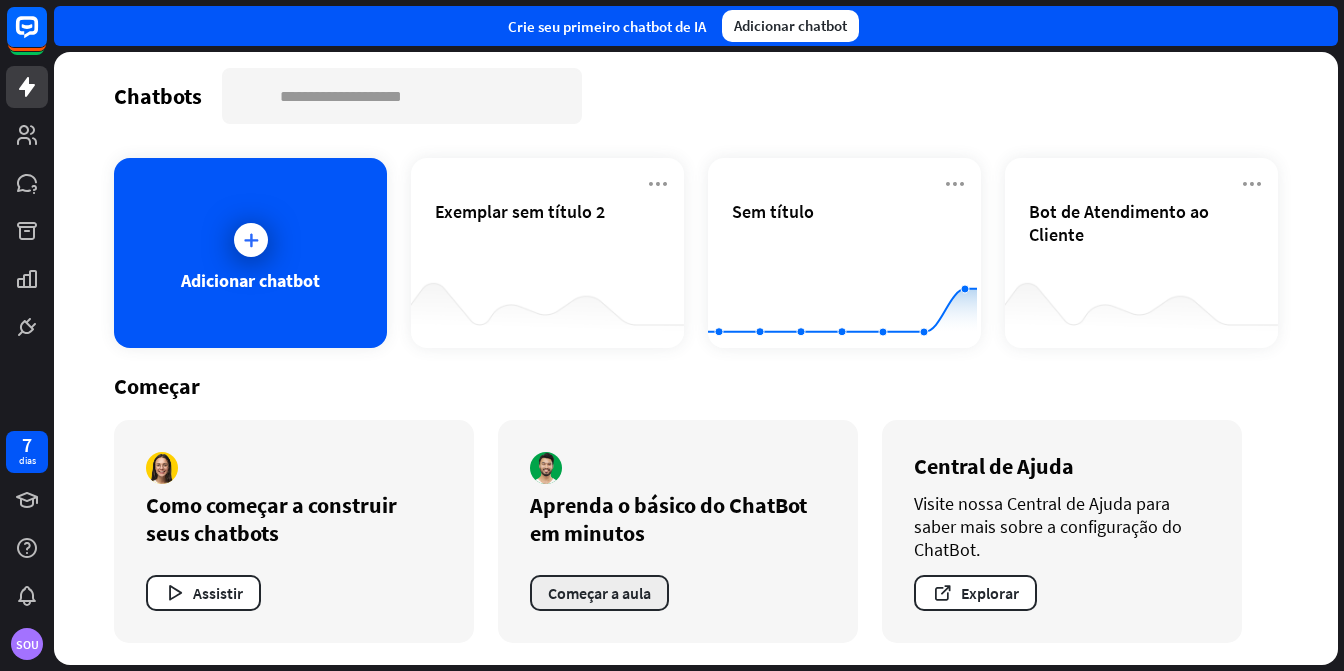 click on "Começar a aula" at bounding box center (599, 593) 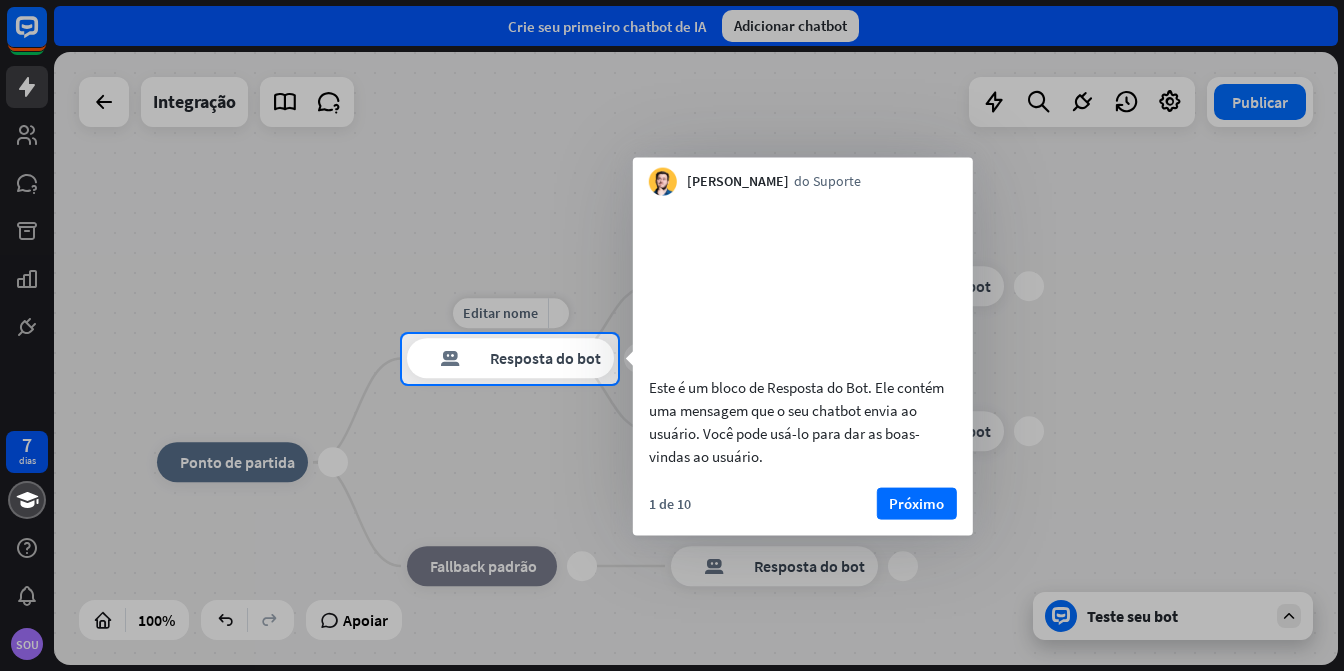click on "Resposta do bot" at bounding box center [545, 359] 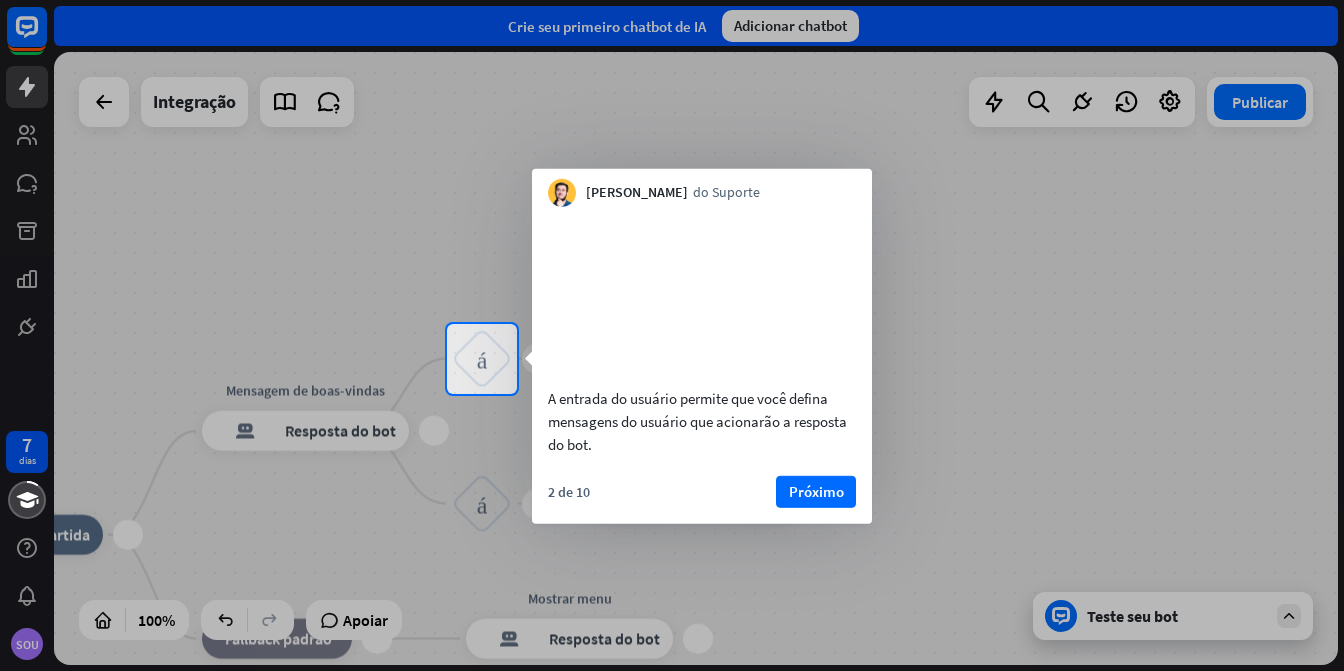 click on "Próximo" at bounding box center [816, 490] 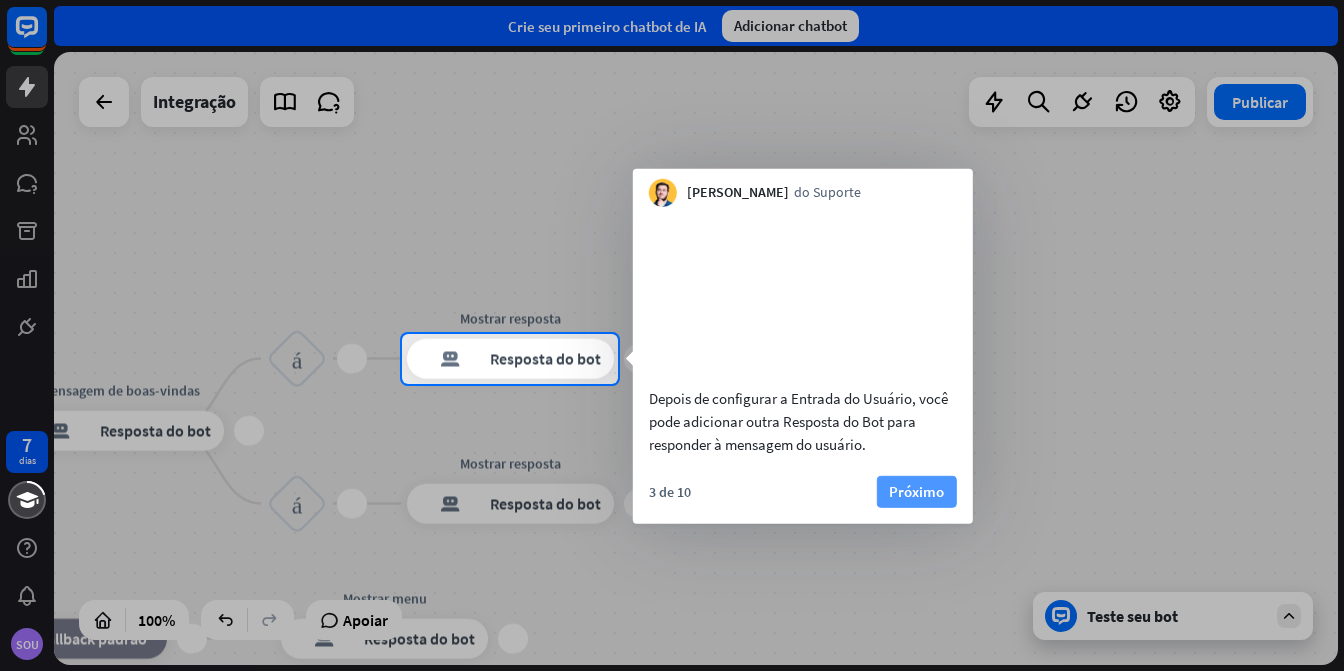 click on "Próximo" at bounding box center [916, 490] 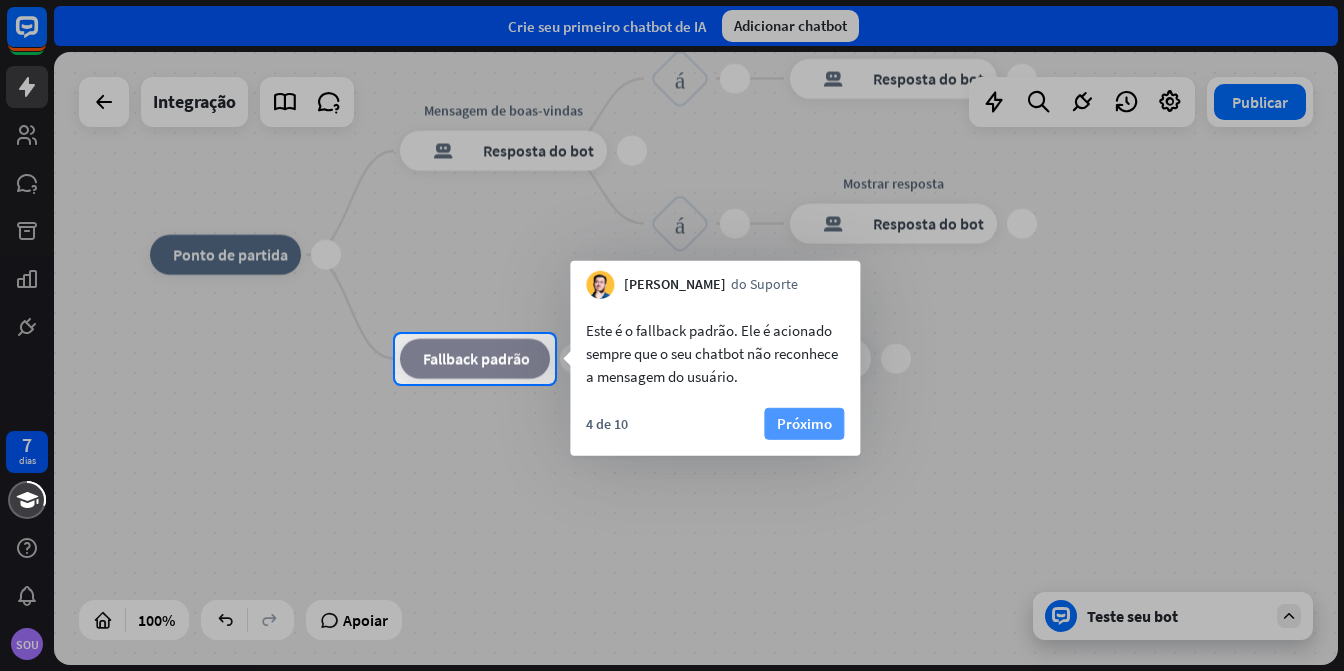 click on "Próximo" at bounding box center (804, 423) 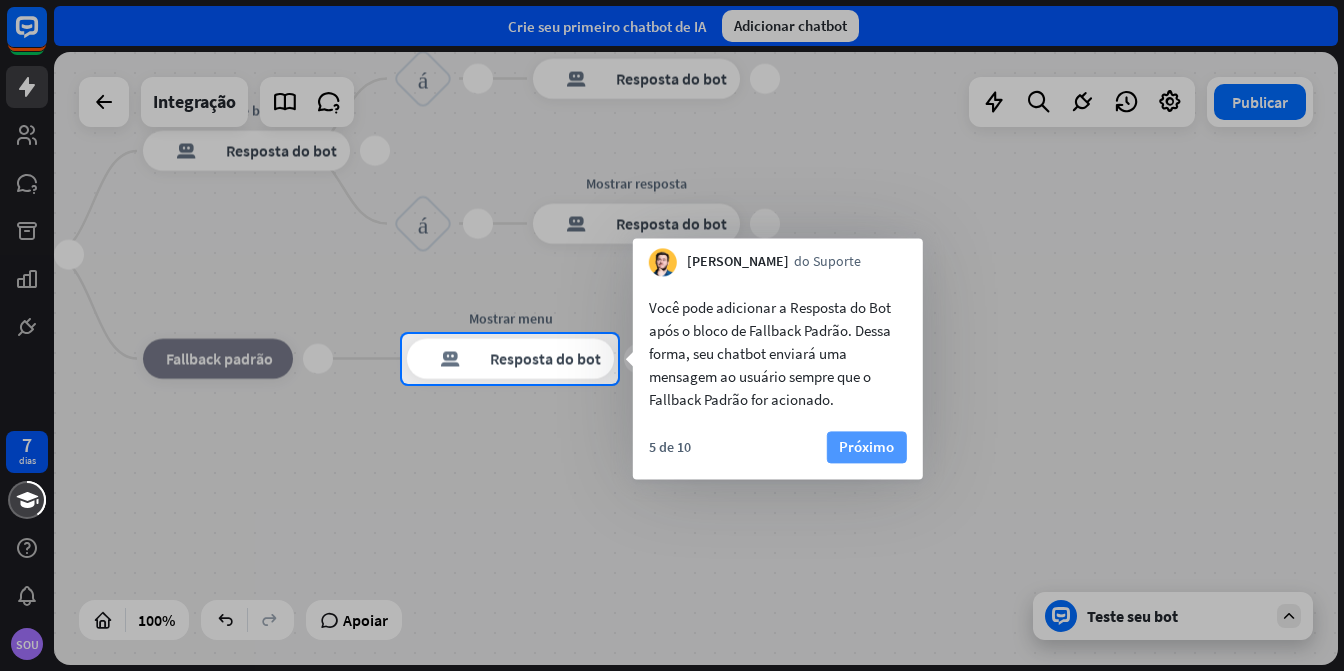 click on "Próximo" at bounding box center [866, 446] 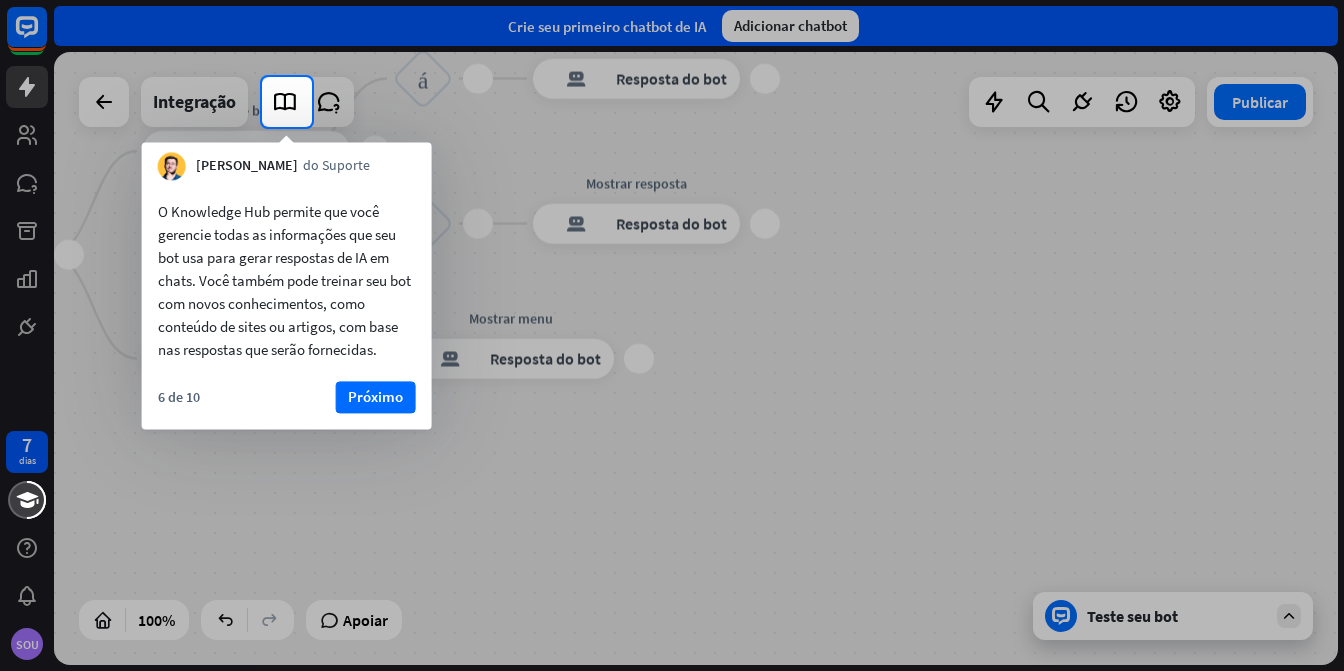 click on "O Knowledge Hub permite que você gerencie todas as informações que seu bot usa para gerar respostas de IA em chats. Você também pode treinar seu bot com novos conhecimentos, como conteúdo de sites ou artigos, com base nas respostas que serão fornecidas.
6 de 10
Próximo" at bounding box center [287, 304] 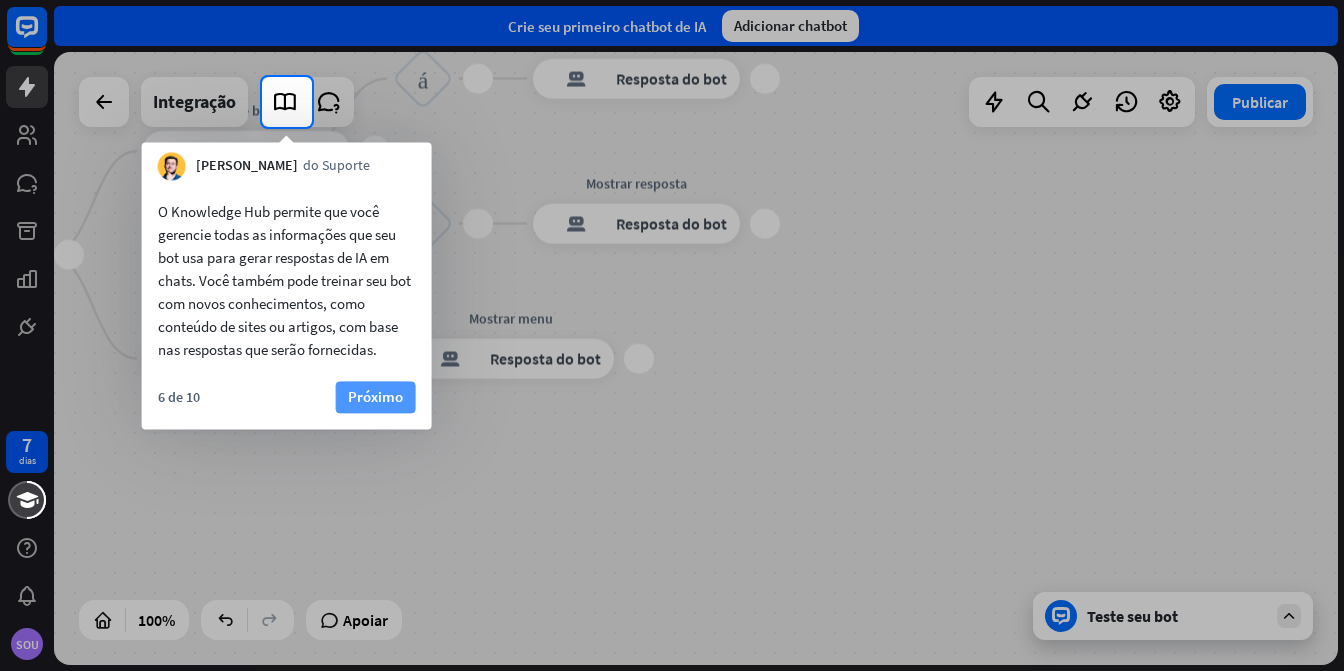 click on "Próximo" at bounding box center (375, 396) 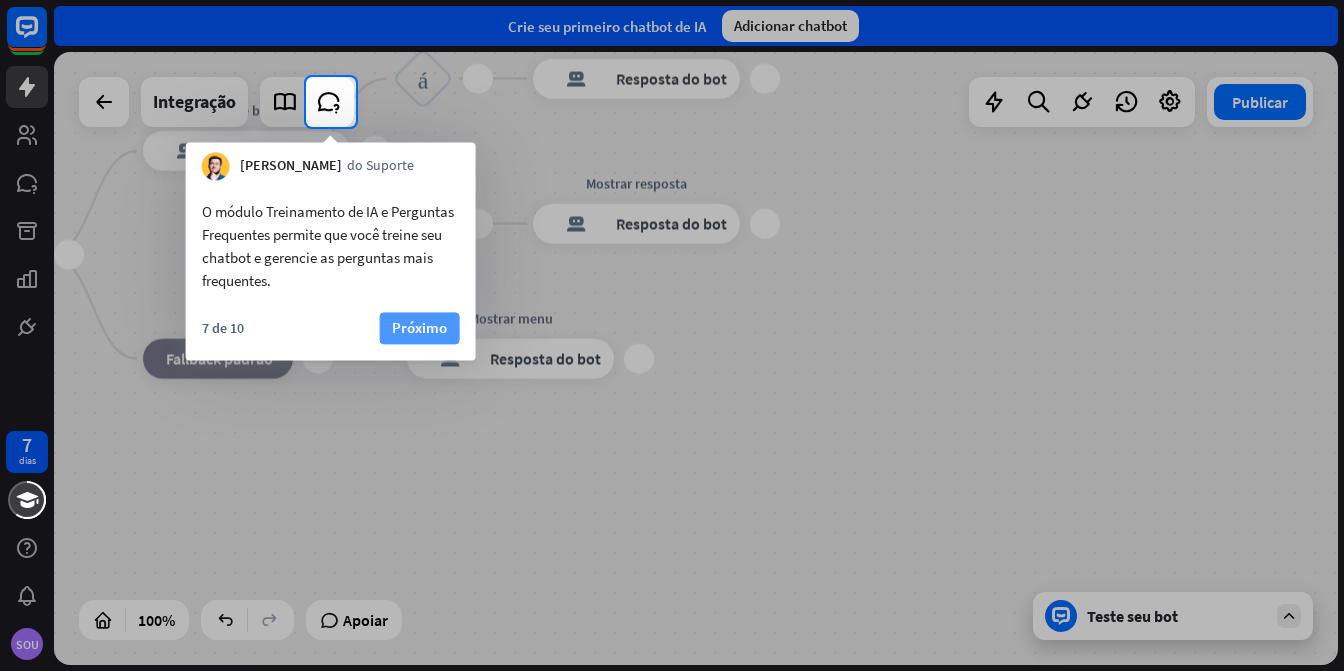 click on "Próximo" at bounding box center [419, 327] 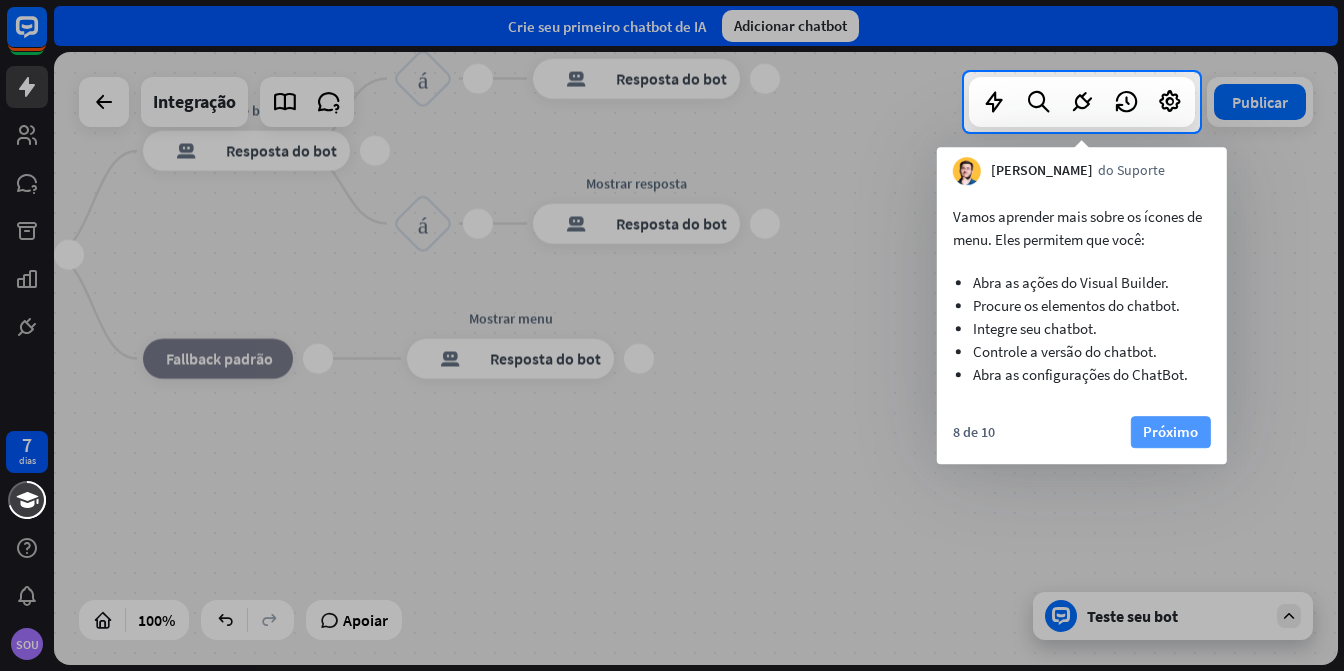 click on "Próximo" at bounding box center (1170, 431) 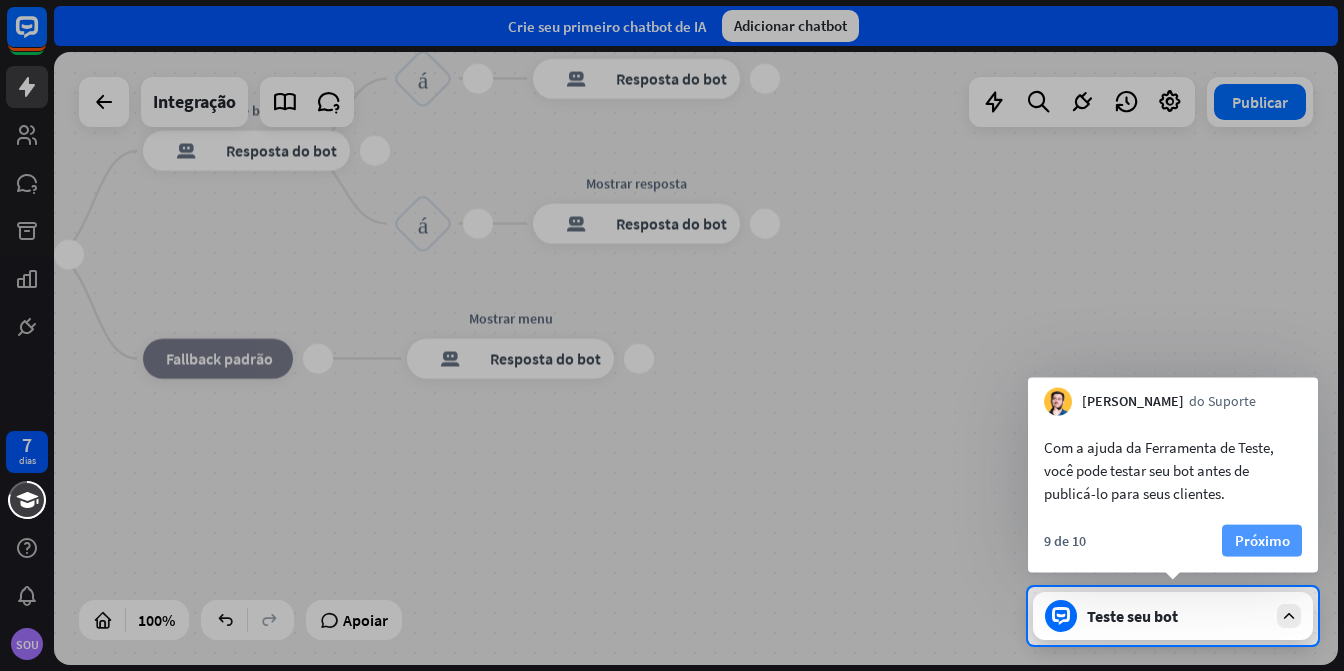 click on "Próximo" at bounding box center (1262, 540) 